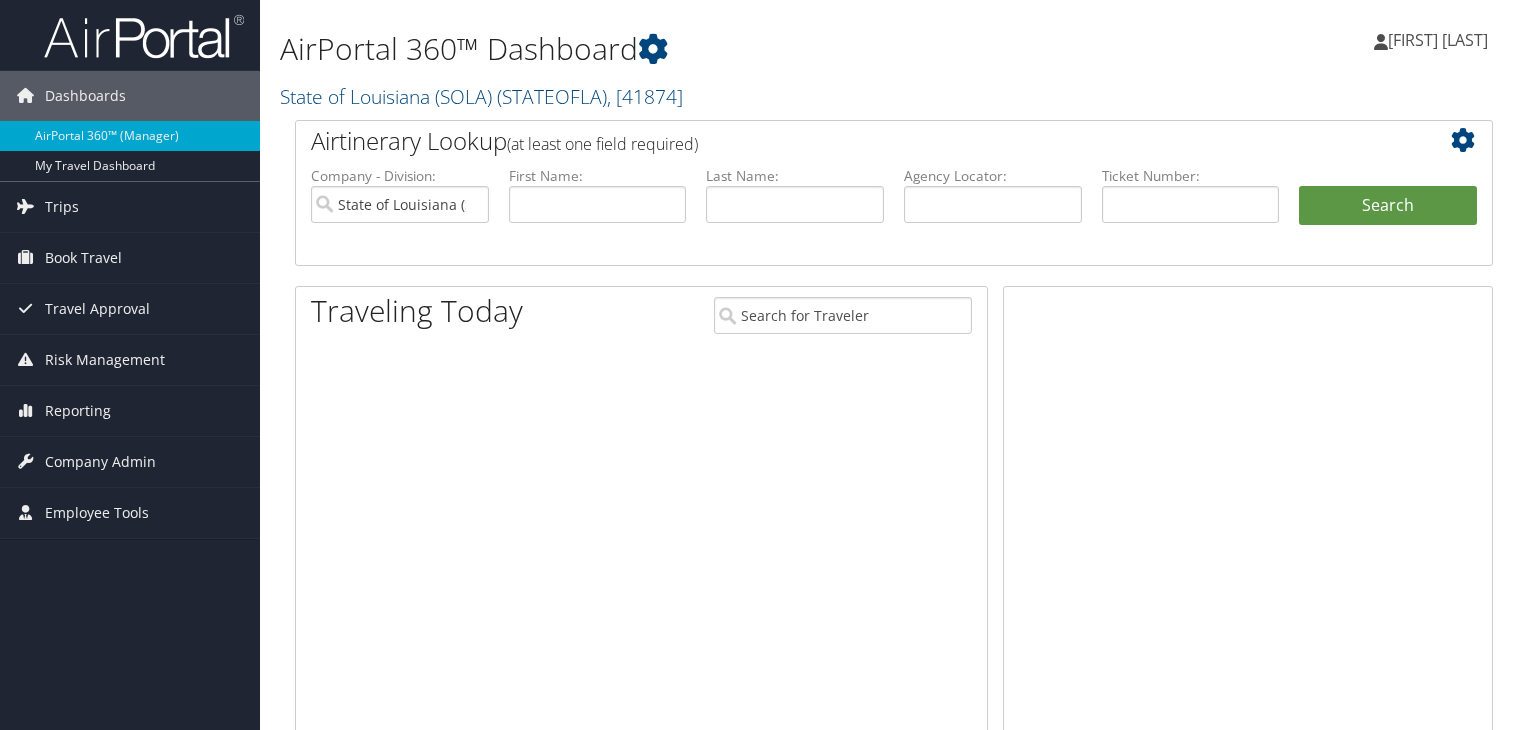 scroll, scrollTop: 0, scrollLeft: 0, axis: both 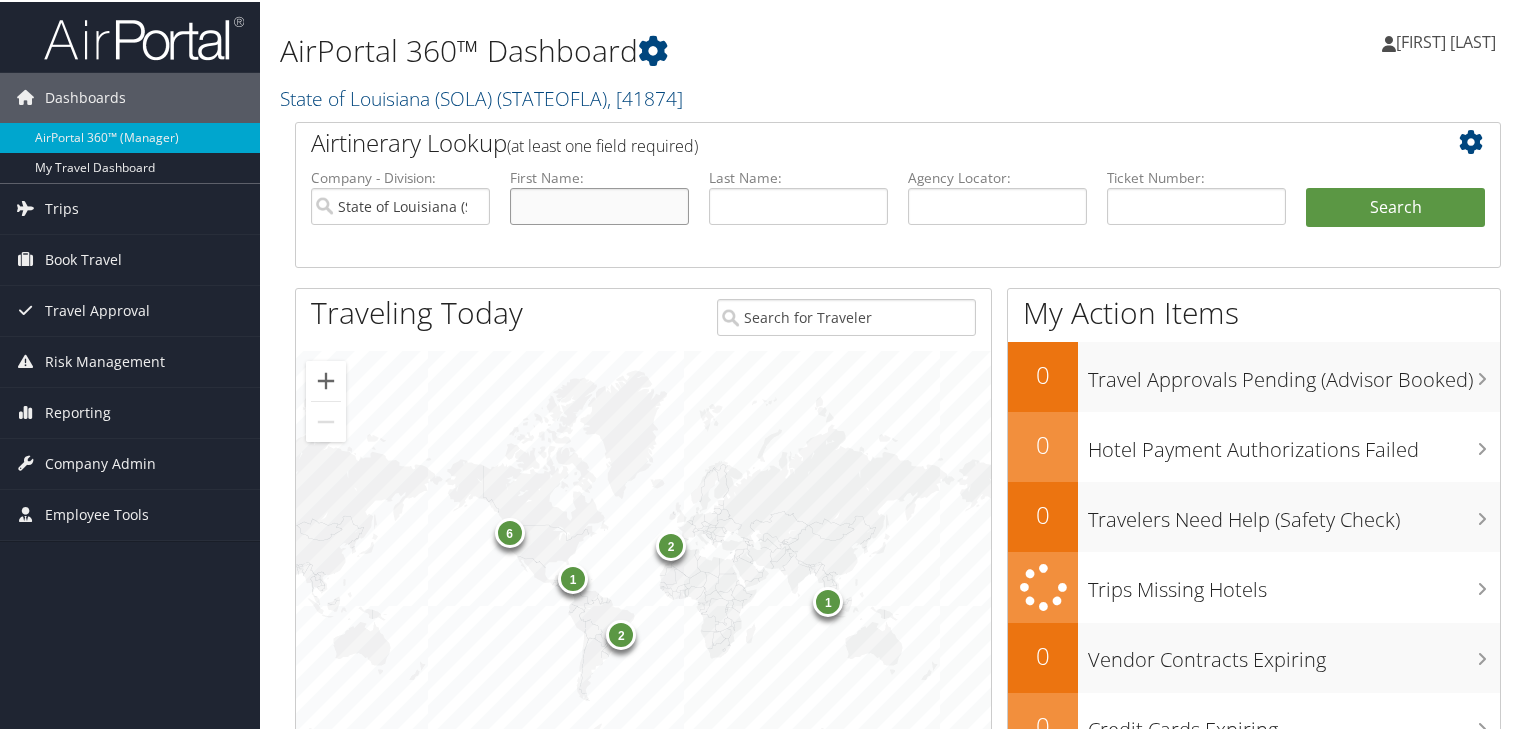 click at bounding box center [599, 204] 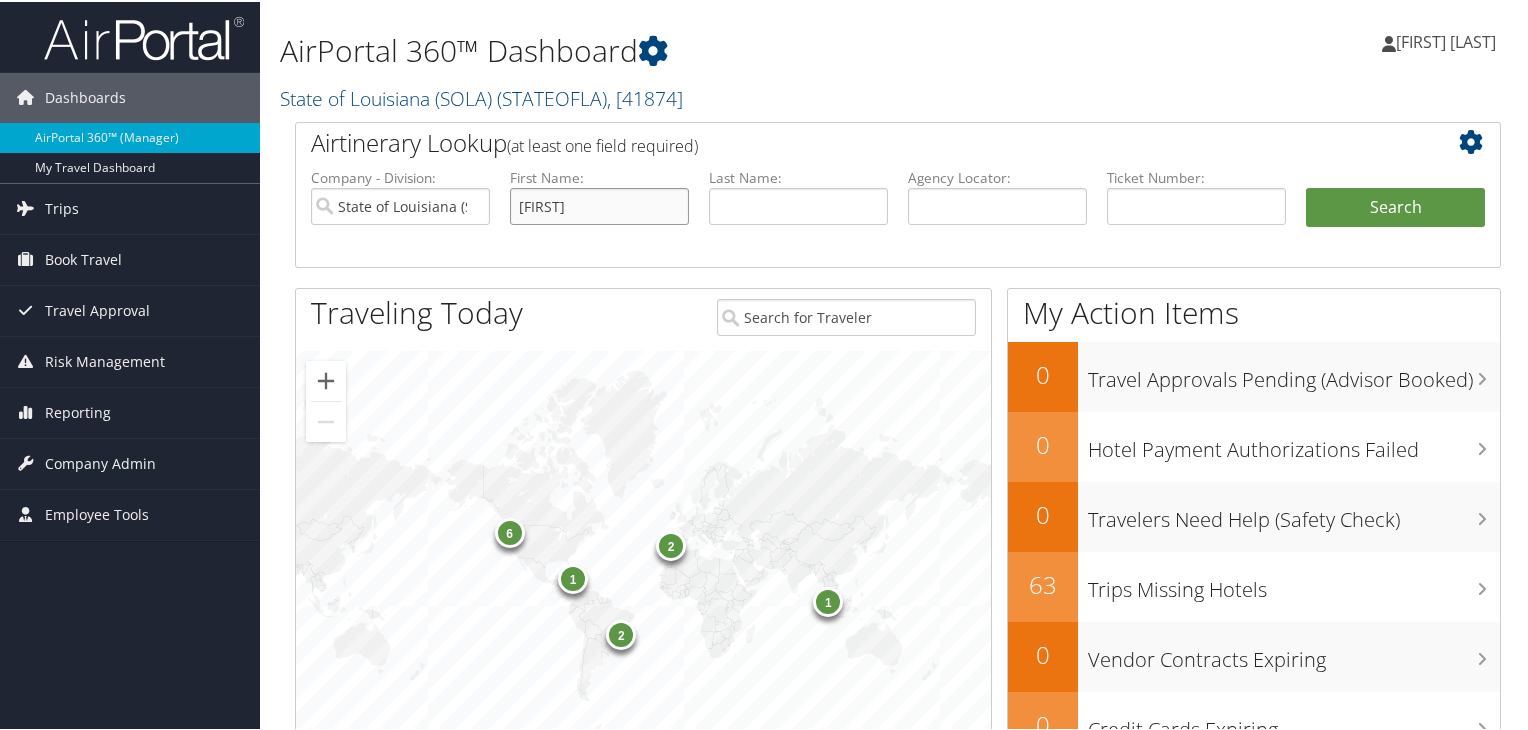 type on "[FIRST]" 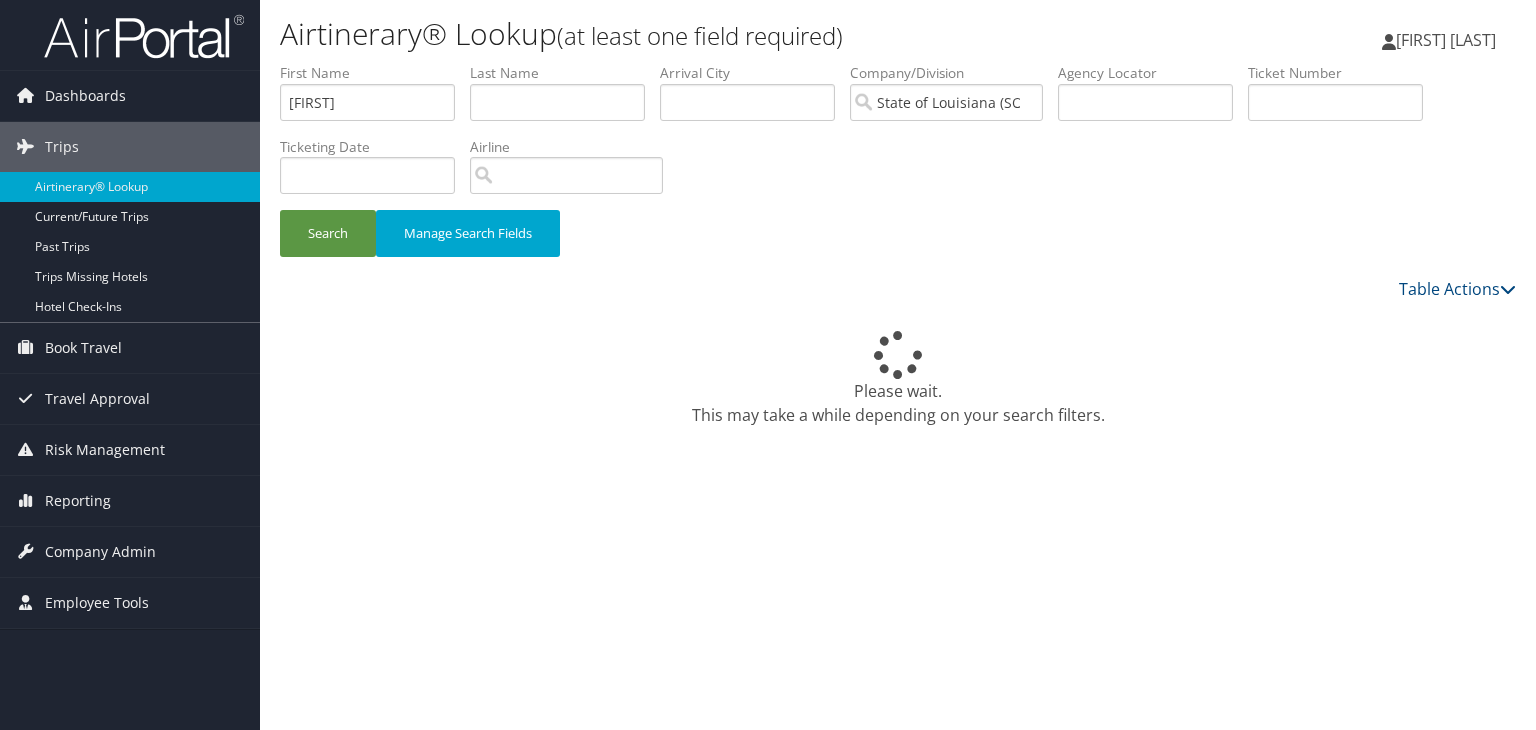 scroll, scrollTop: 0, scrollLeft: 0, axis: both 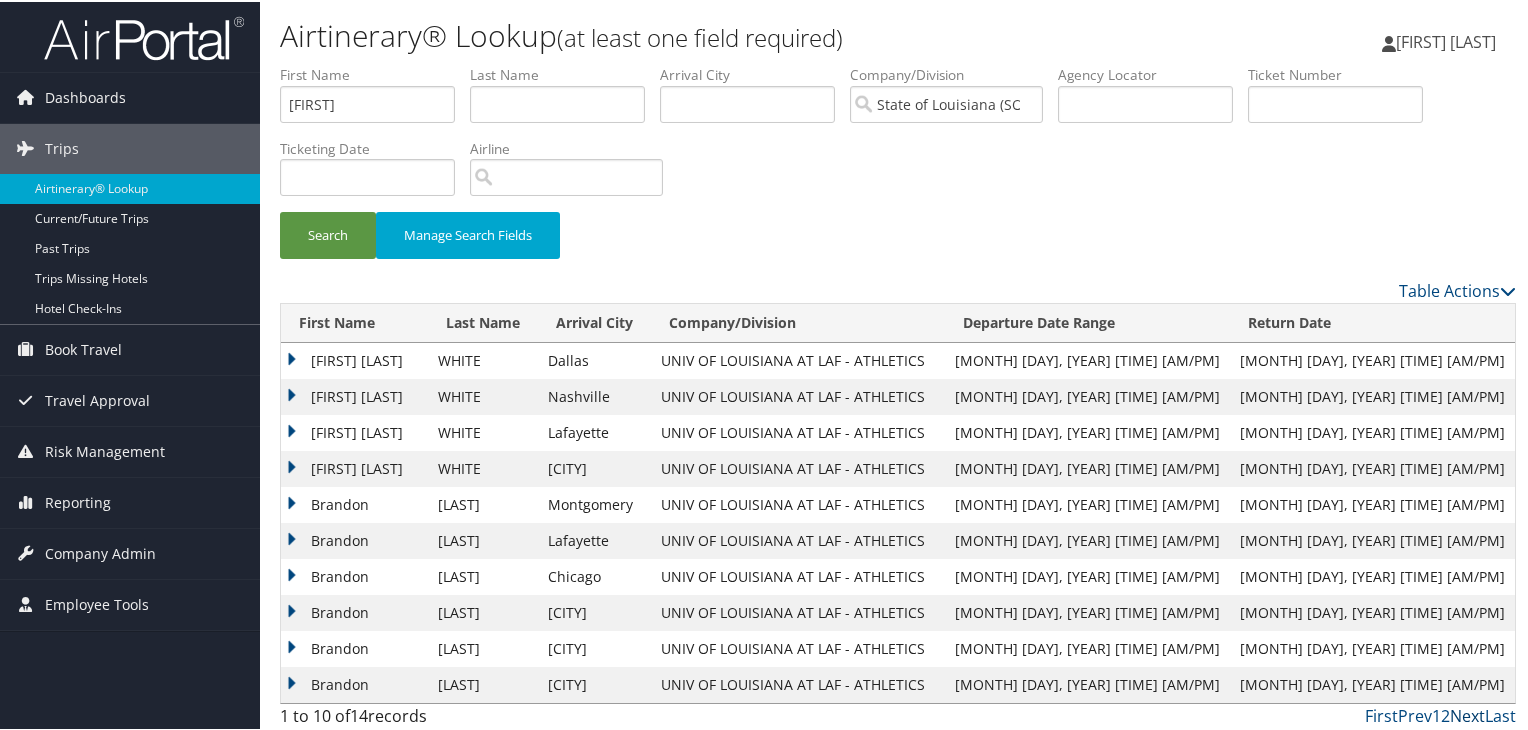 click on "Next" at bounding box center (1467, 714) 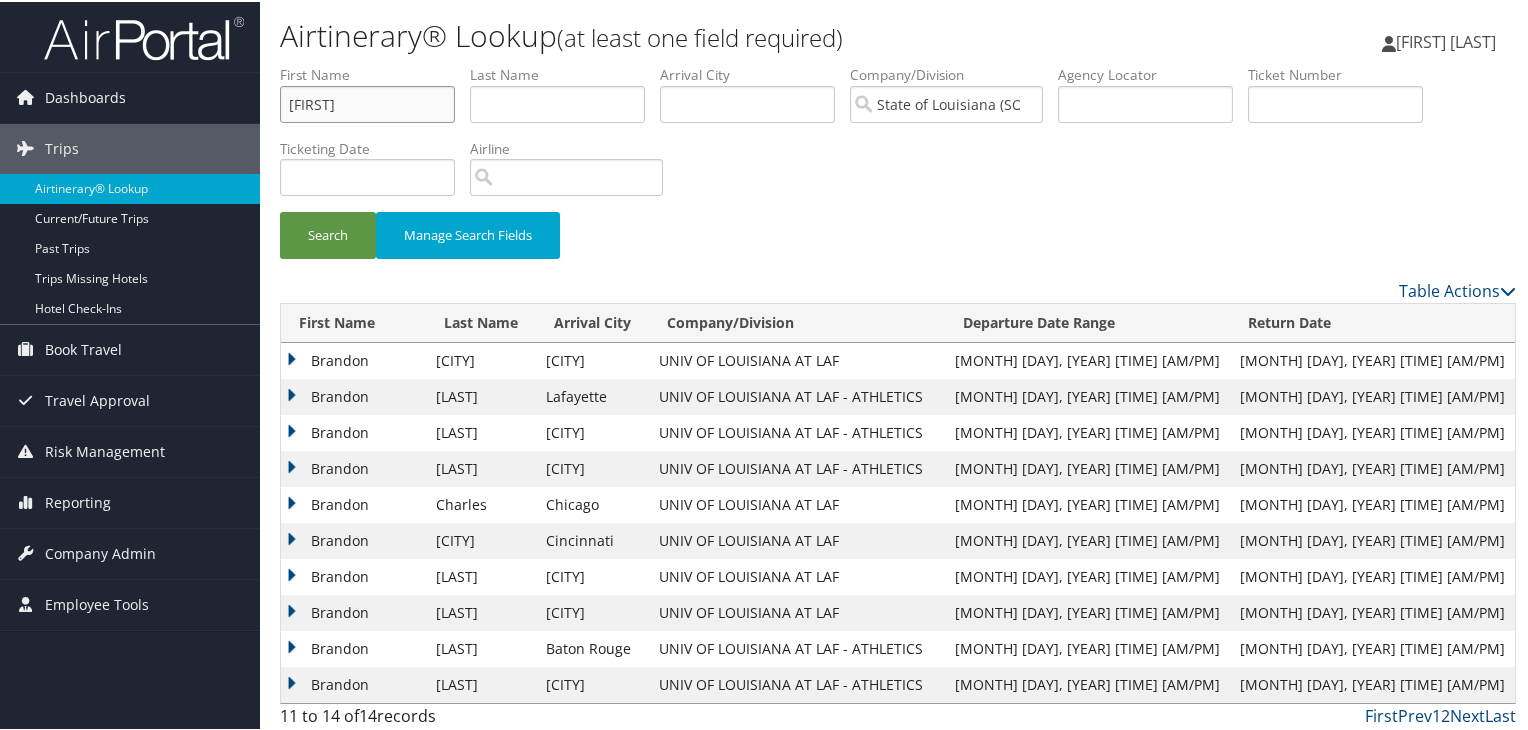 click on "brandon" at bounding box center (367, 102) 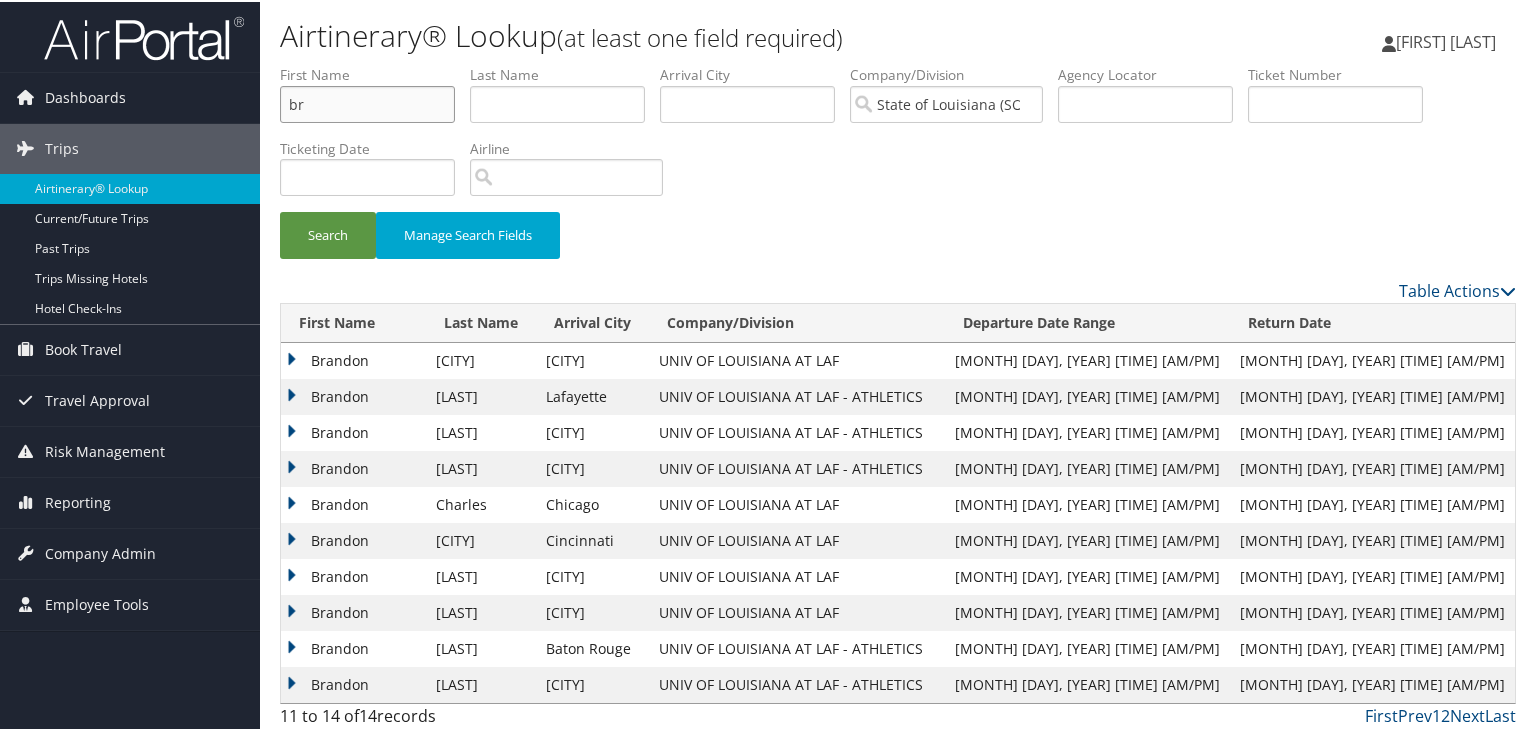 type on "b" 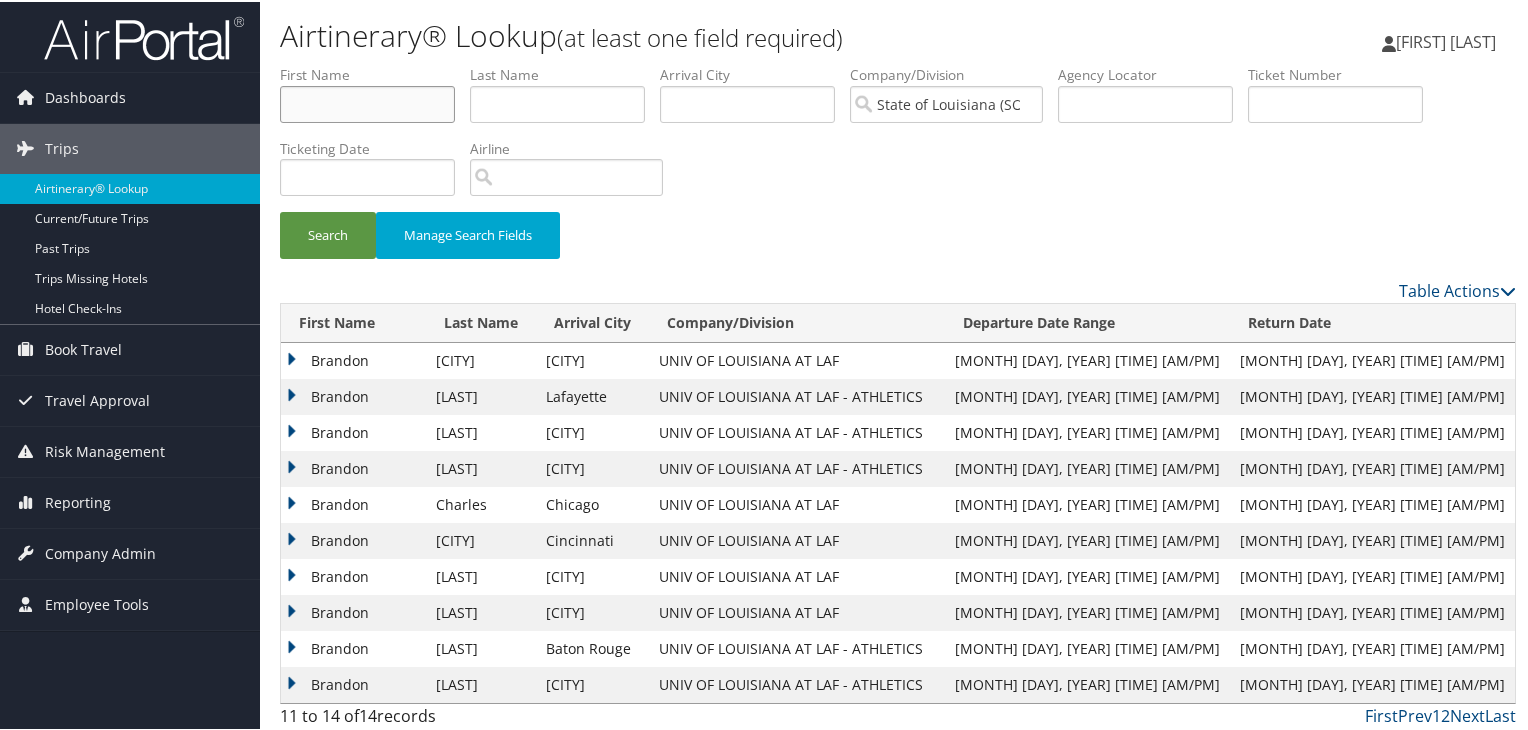 type 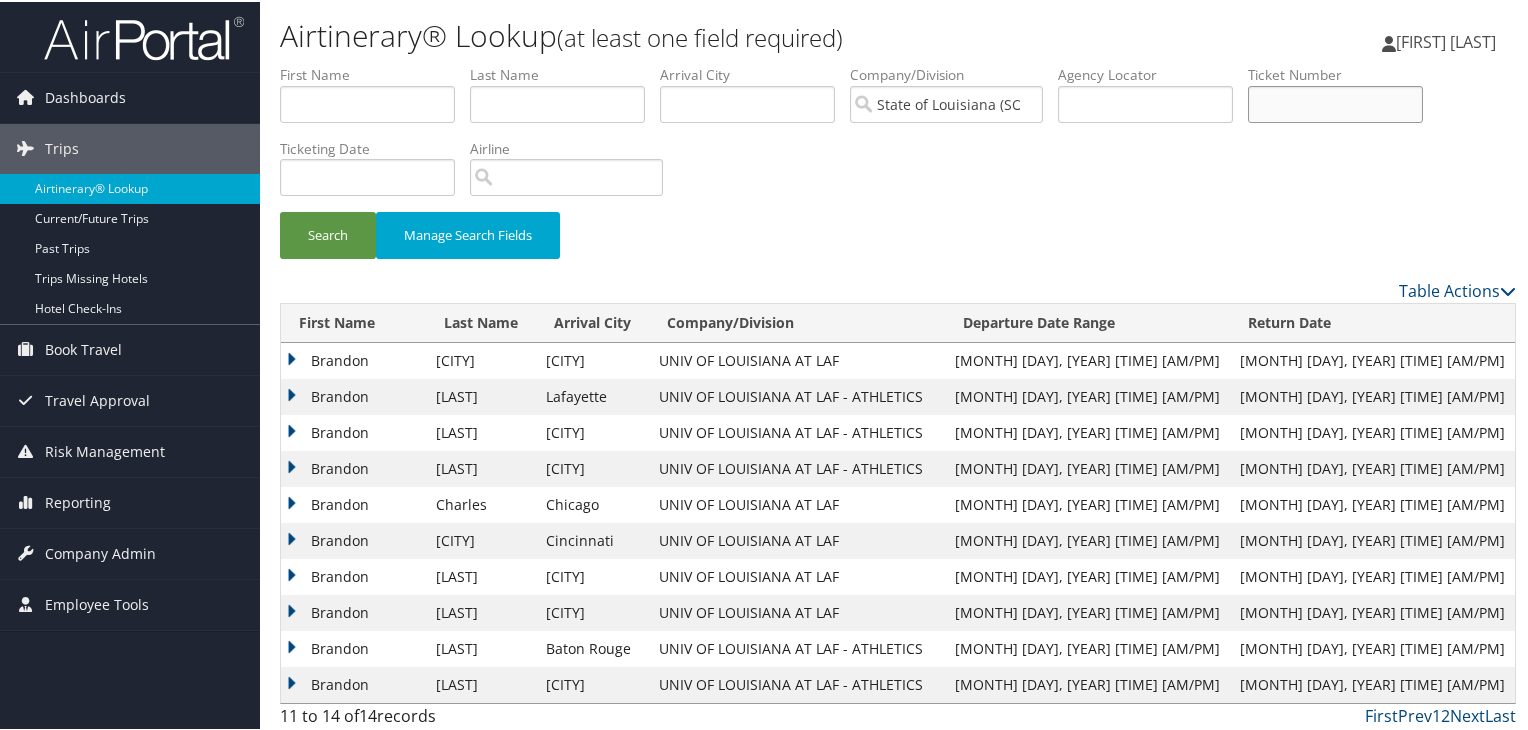 click at bounding box center [1335, 102] 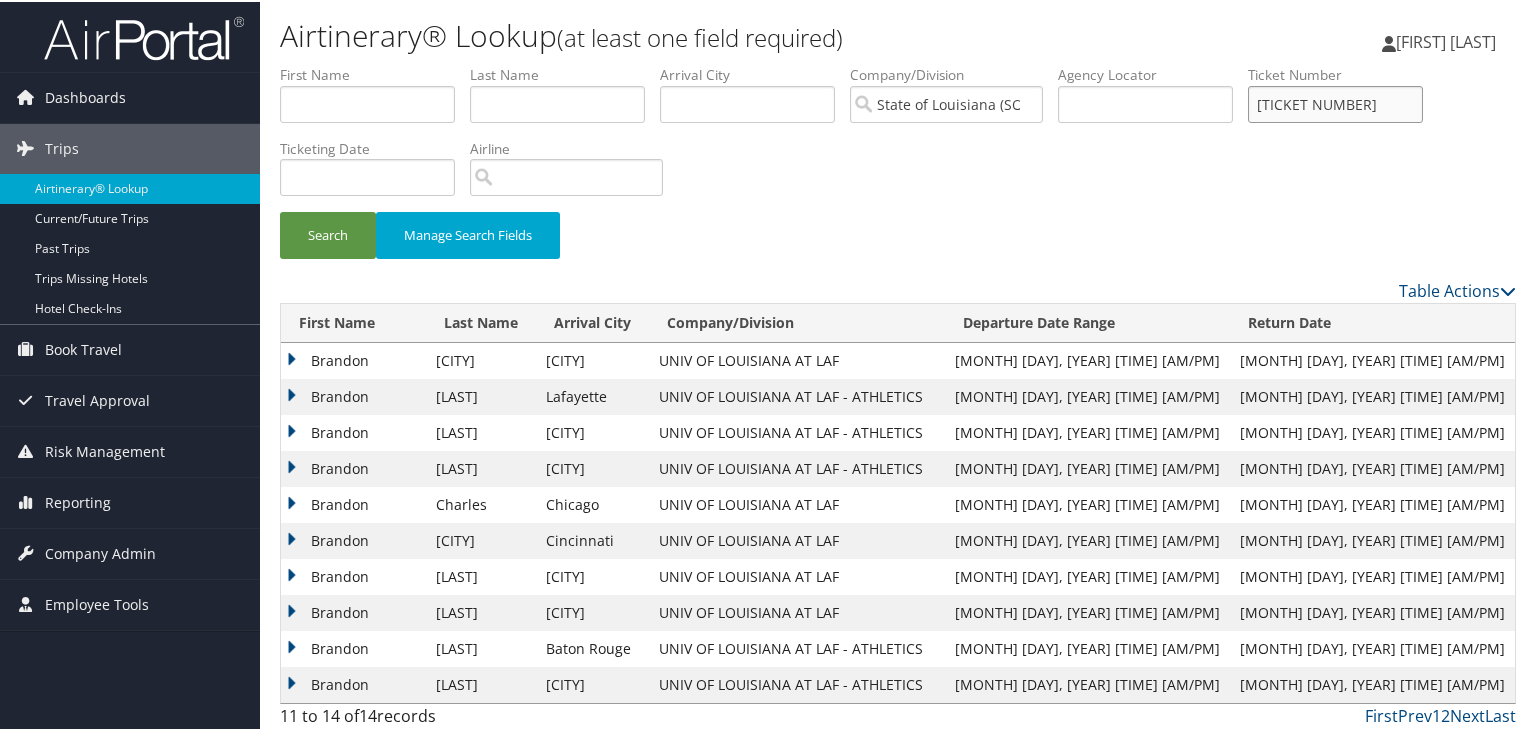 type on "0012246594260" 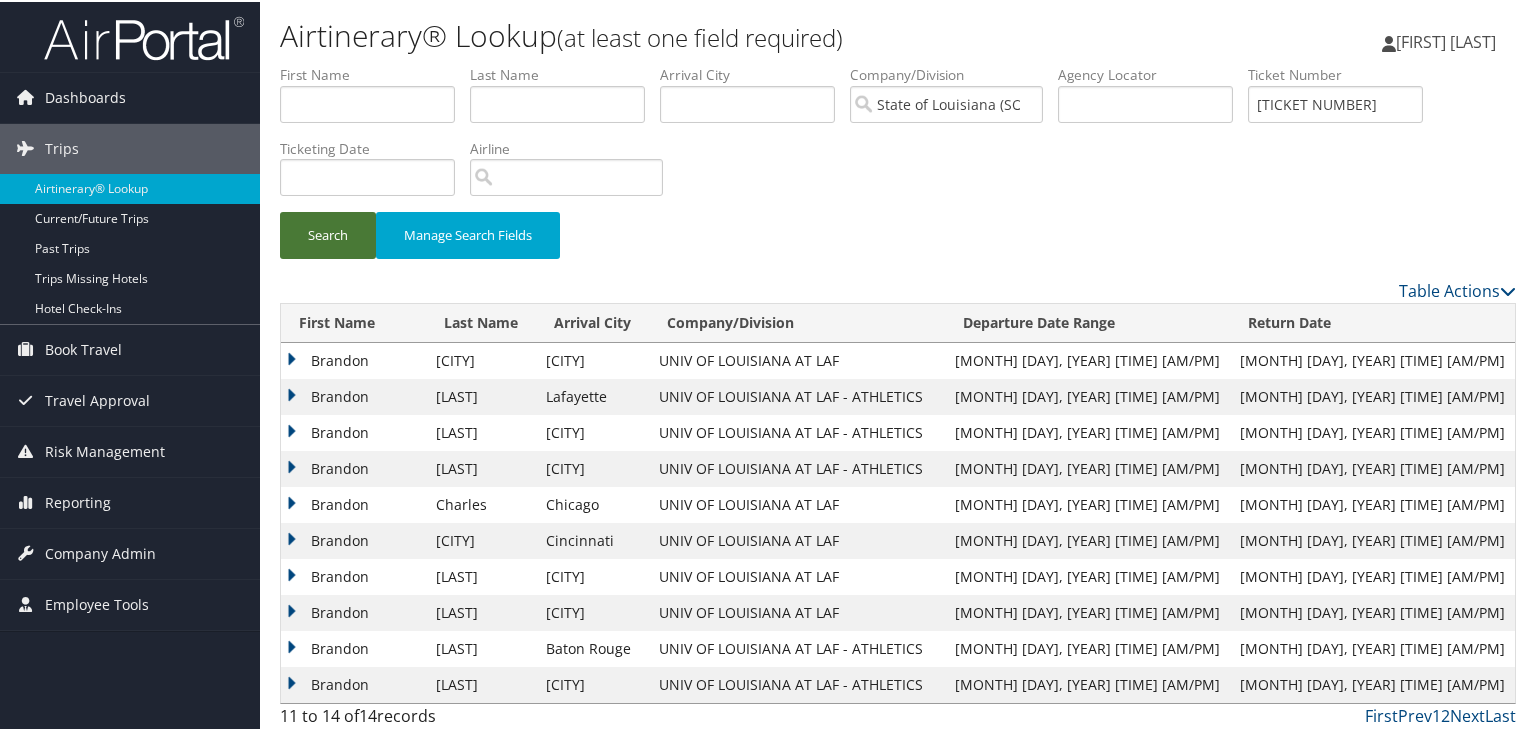 click on "Search" at bounding box center [328, 233] 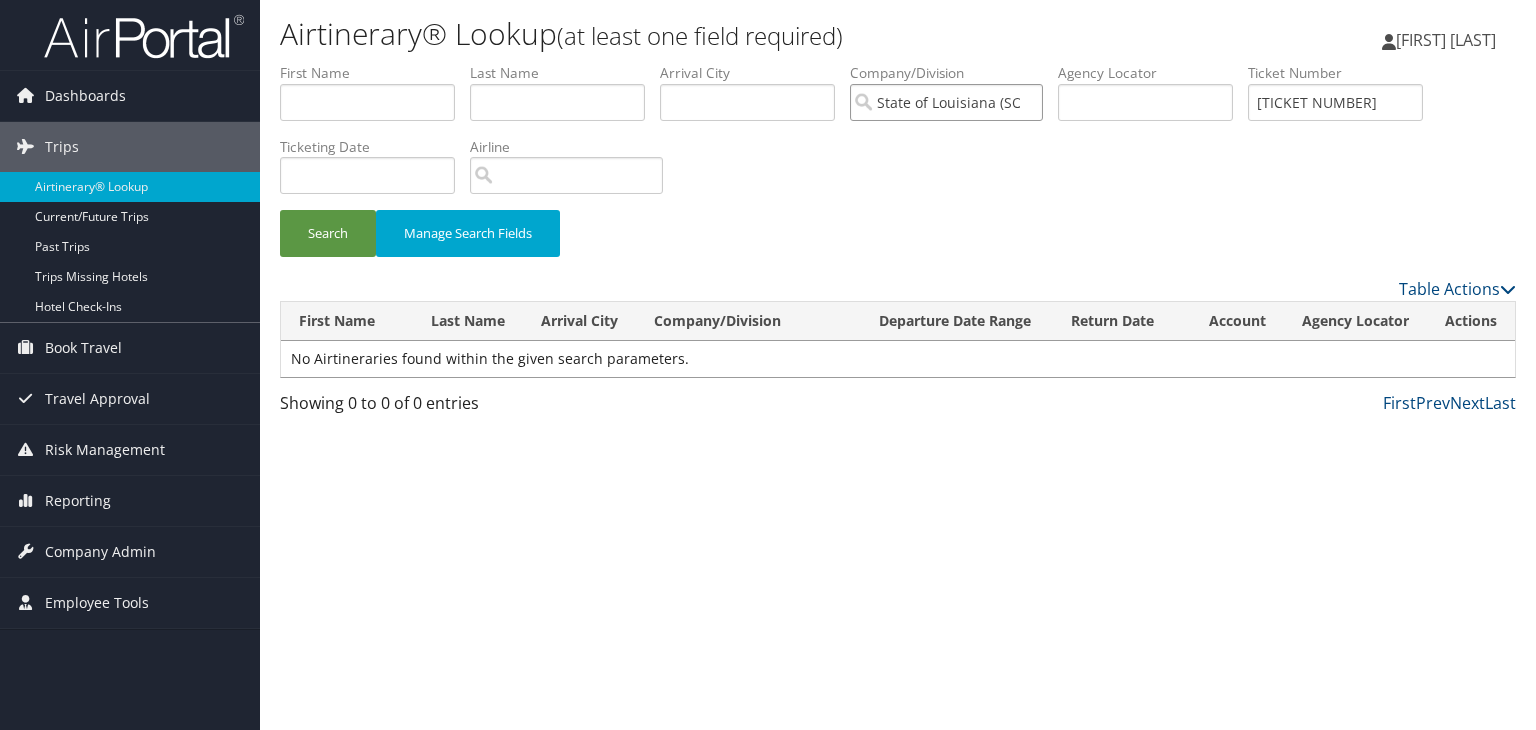click on "State of Louisiana (SOLA)" at bounding box center [946, 102] 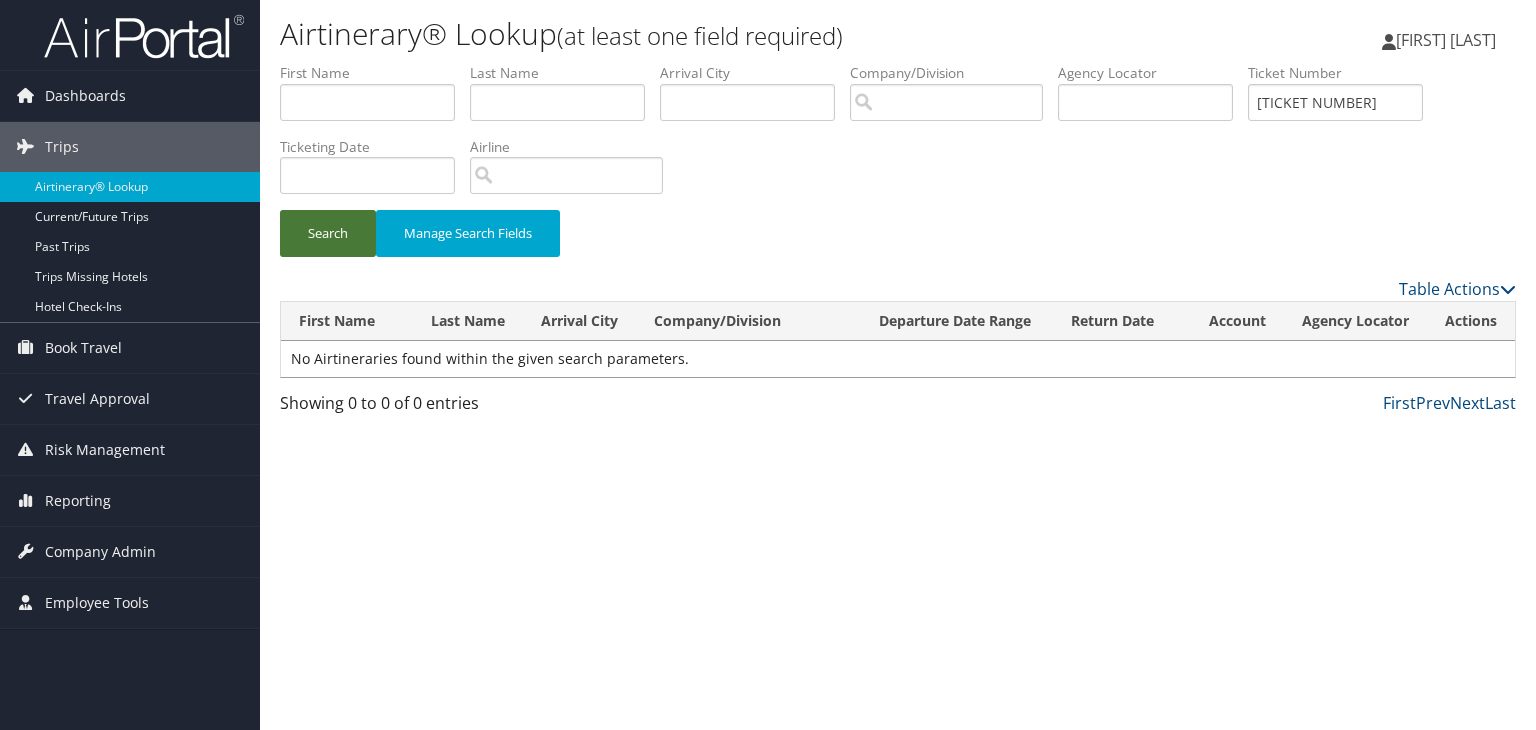 click on "Search" at bounding box center (328, 233) 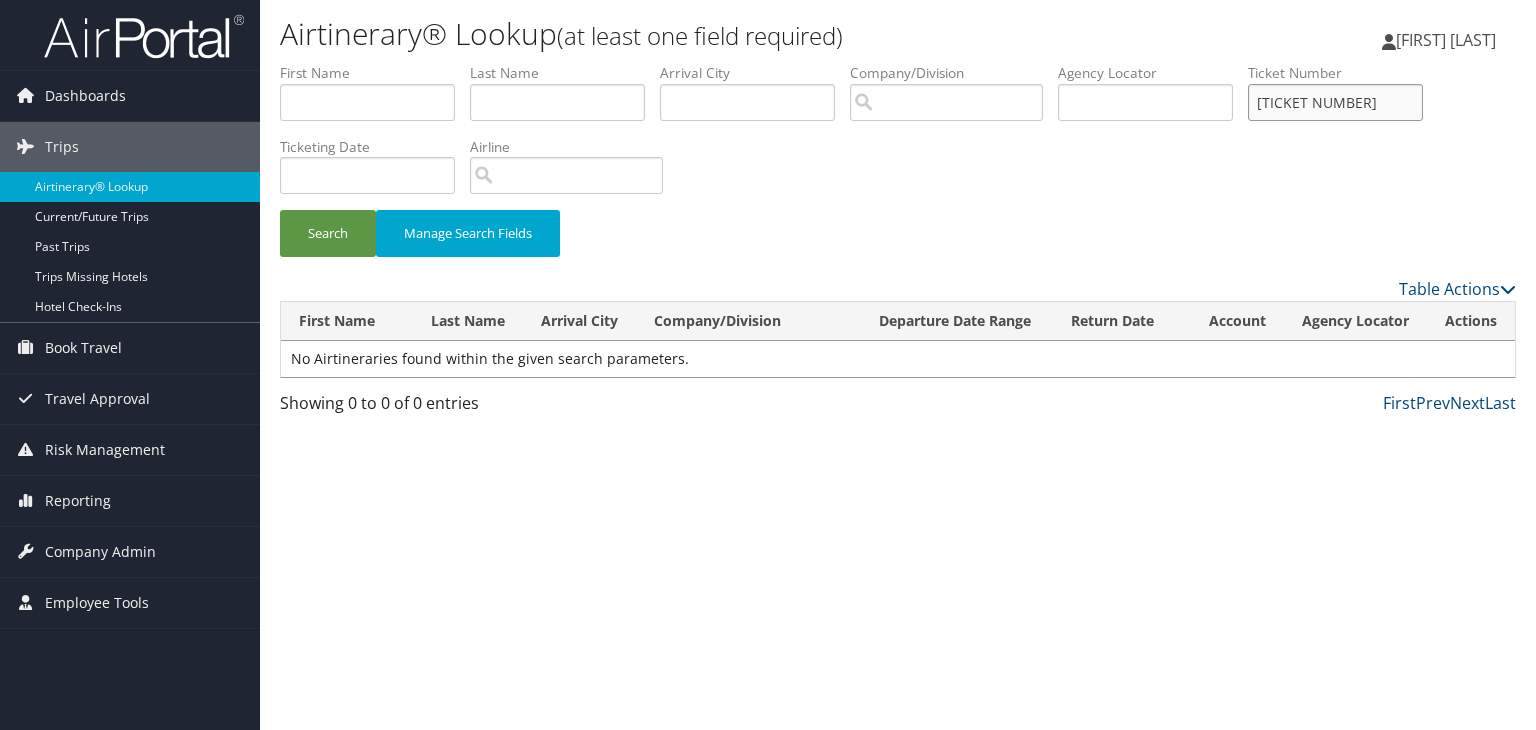 drag, startPoint x: 1404, startPoint y: 111, endPoint x: 1232, endPoint y: 111, distance: 172 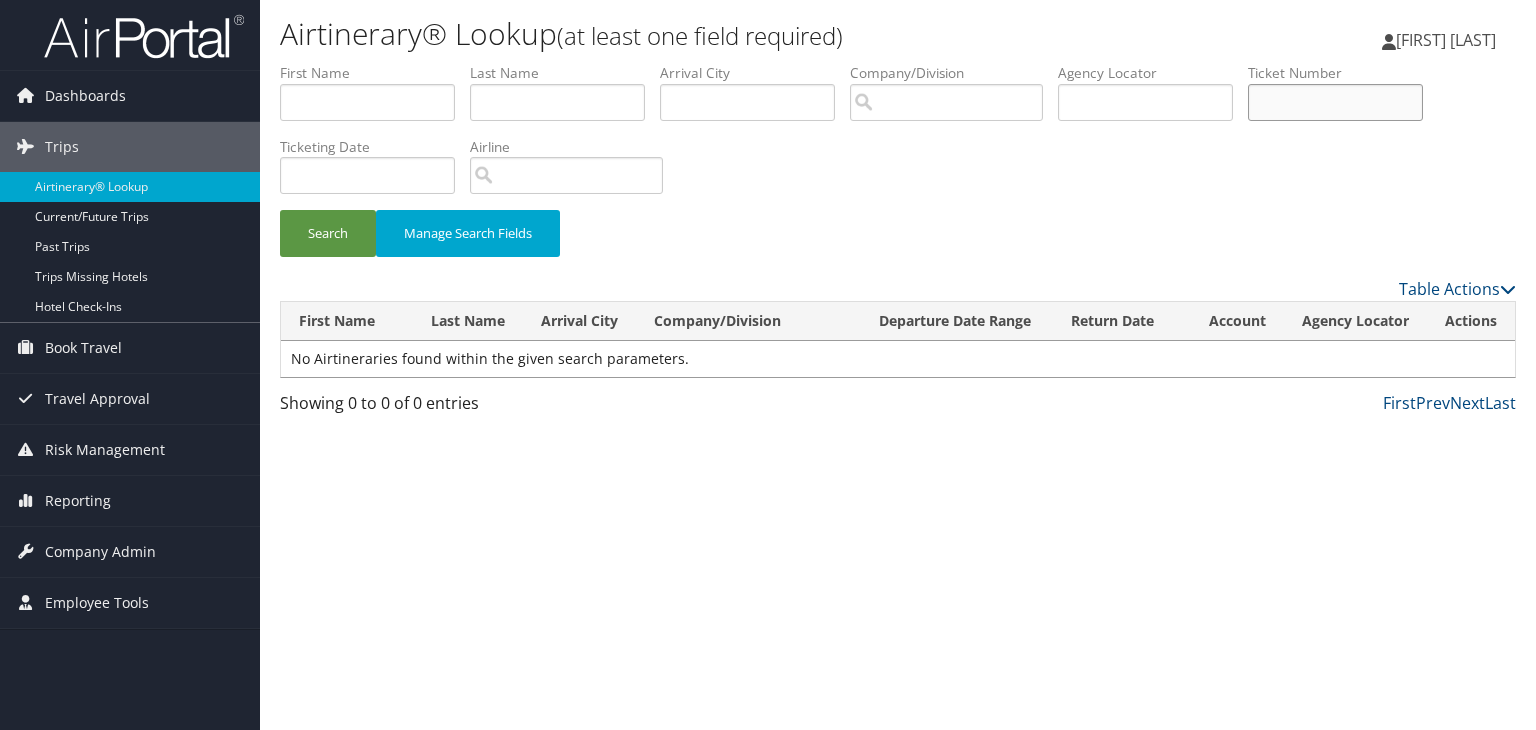 type 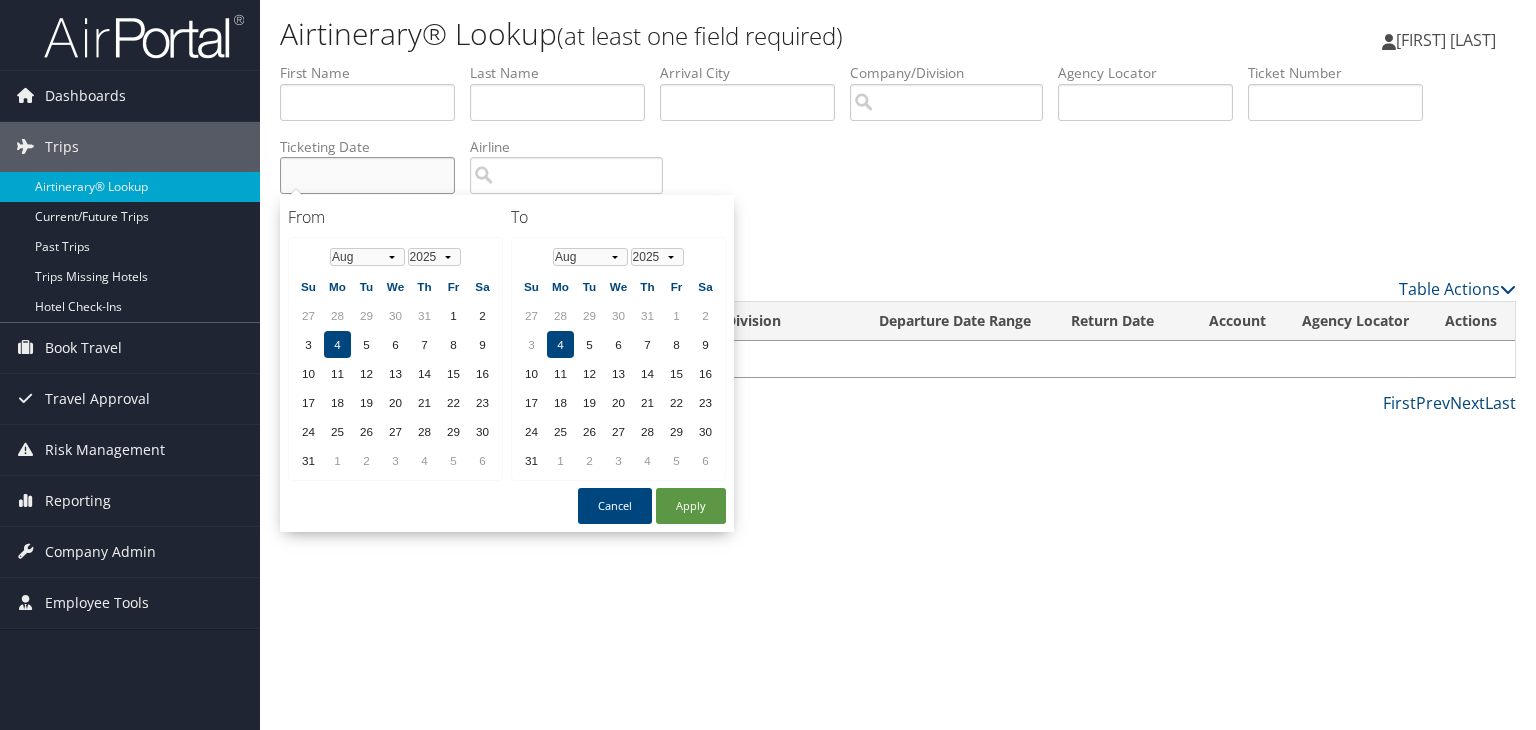 click at bounding box center (367, 175) 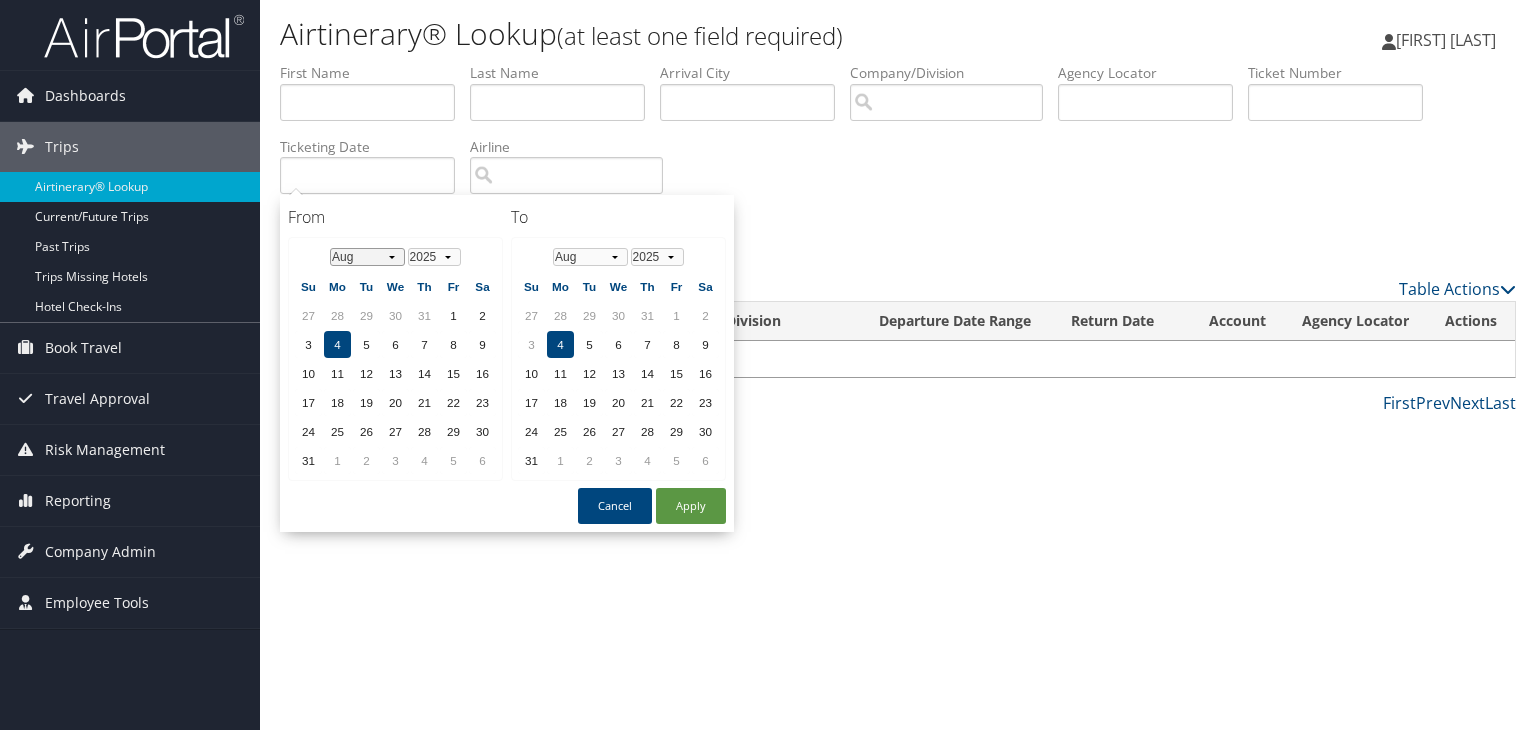 click on "Jan Feb Mar Apr May Jun Jul Aug Sep Oct Nov Dec" at bounding box center (367, 257) 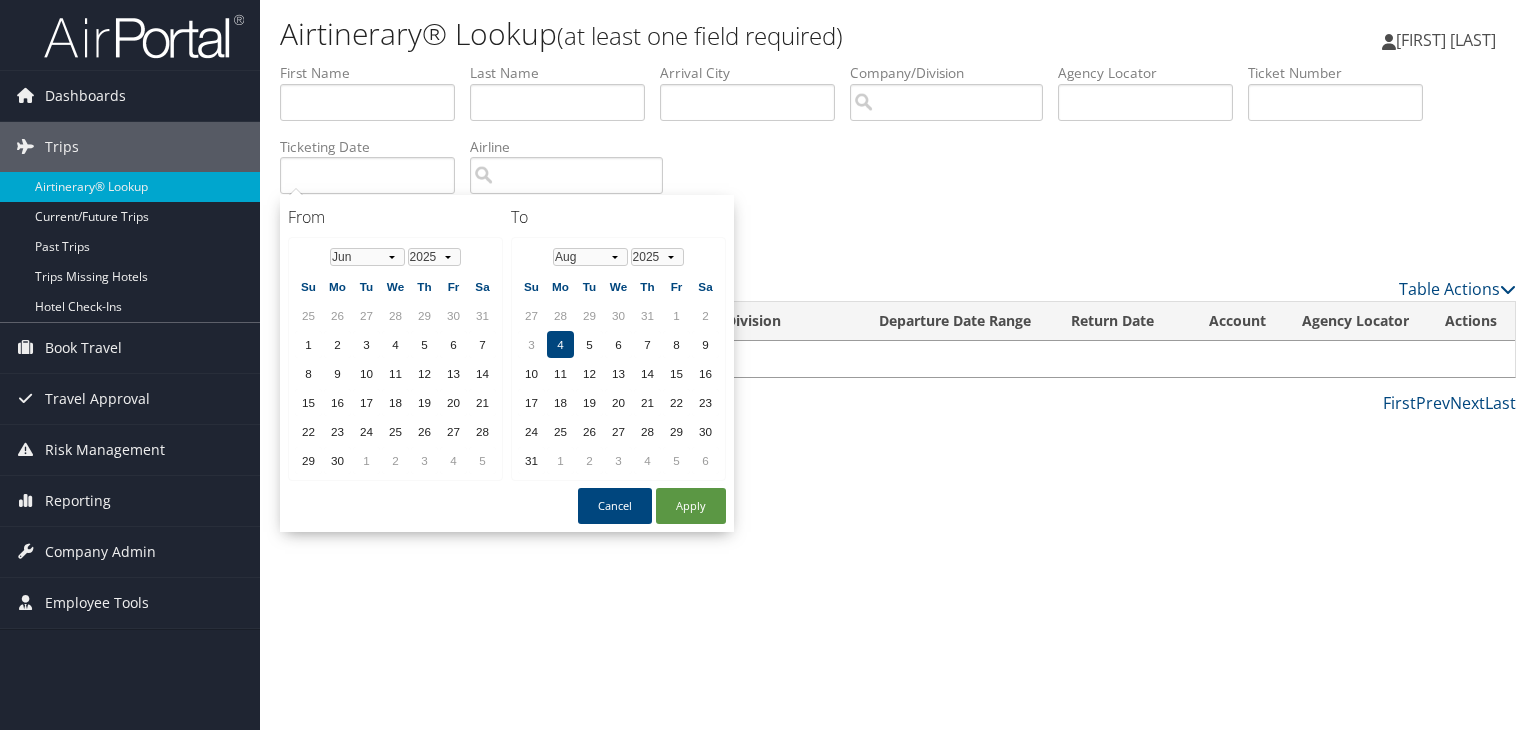click on "6" at bounding box center [453, 344] 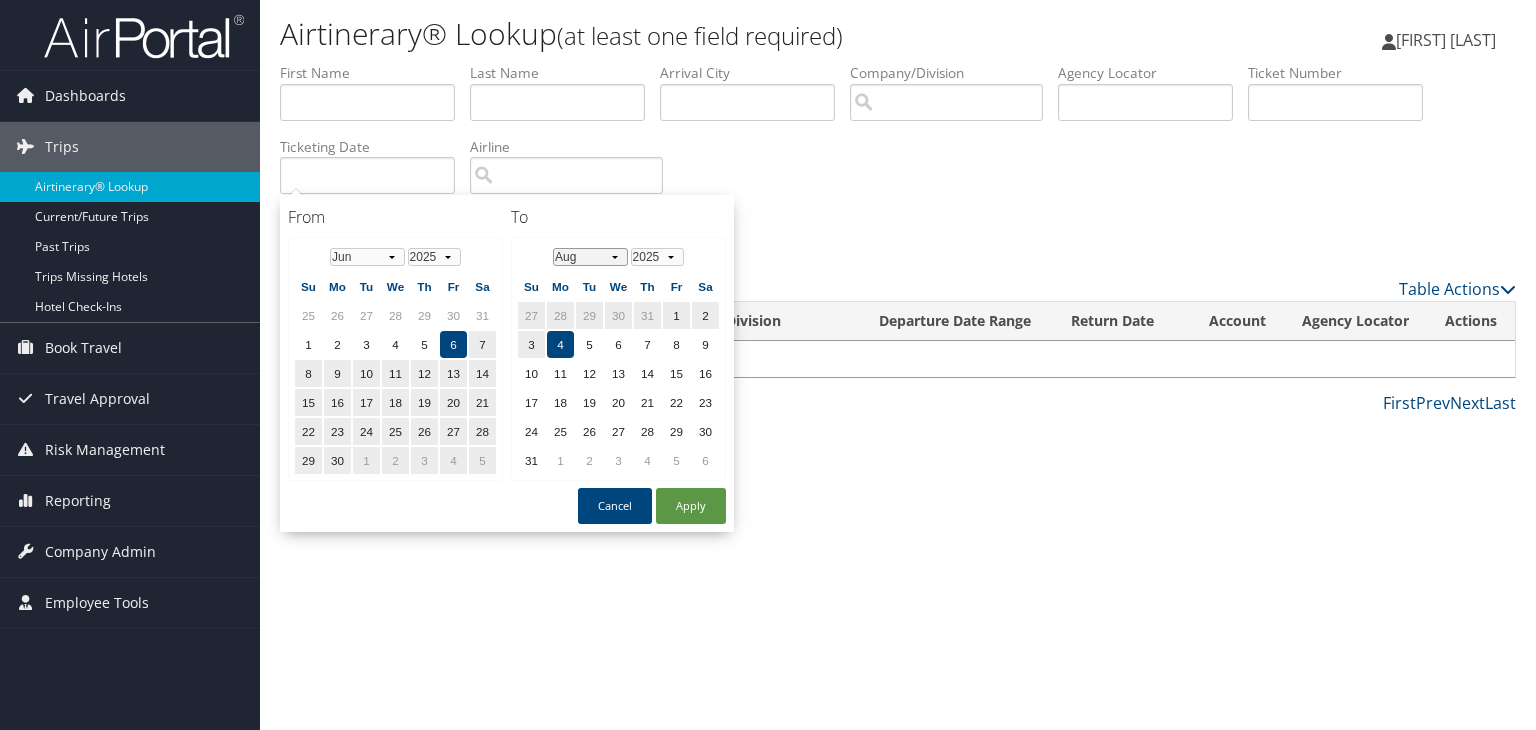 click on "Jan Feb Mar Apr May Jun Jul Aug Sep Oct Nov Dec" at bounding box center (590, 257) 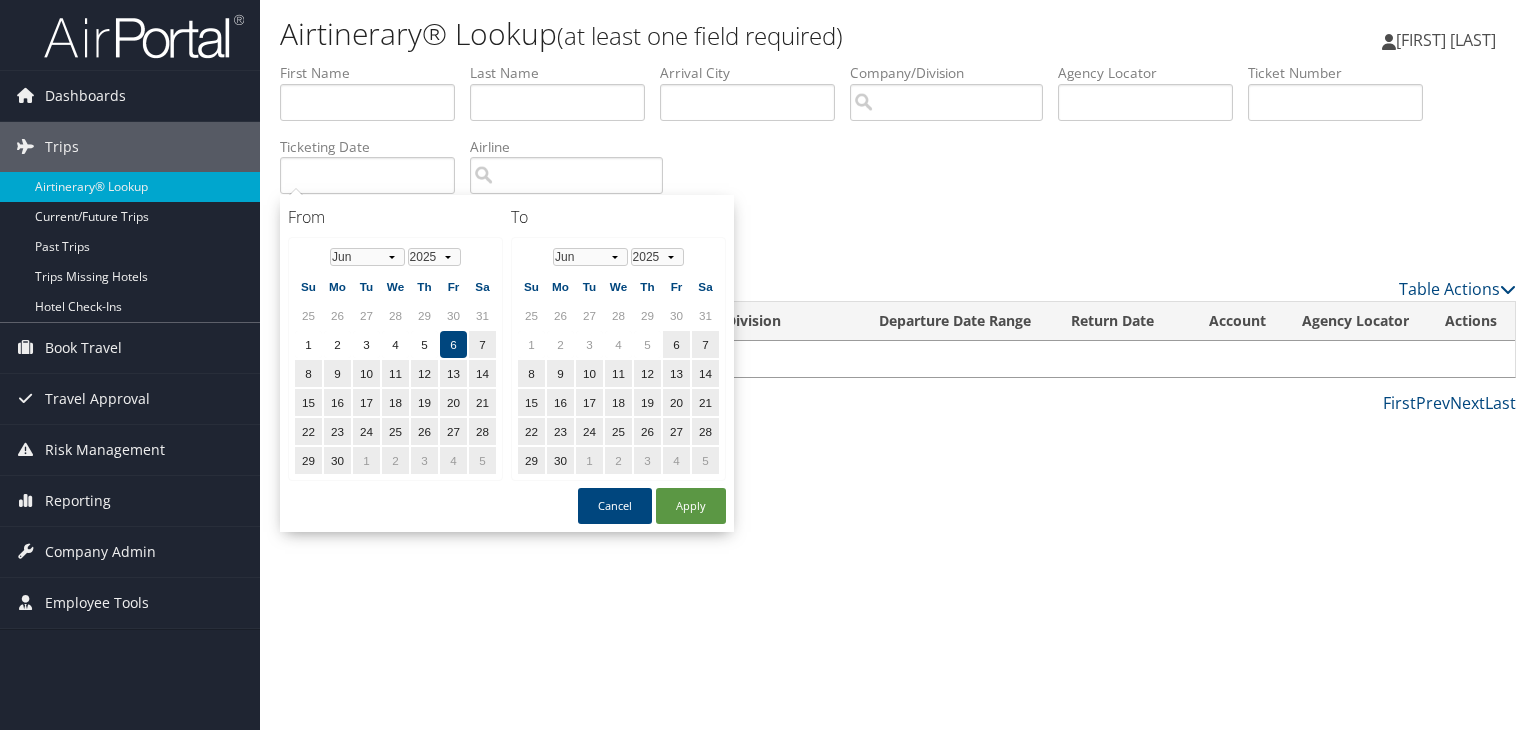 click on "7" at bounding box center (705, 344) 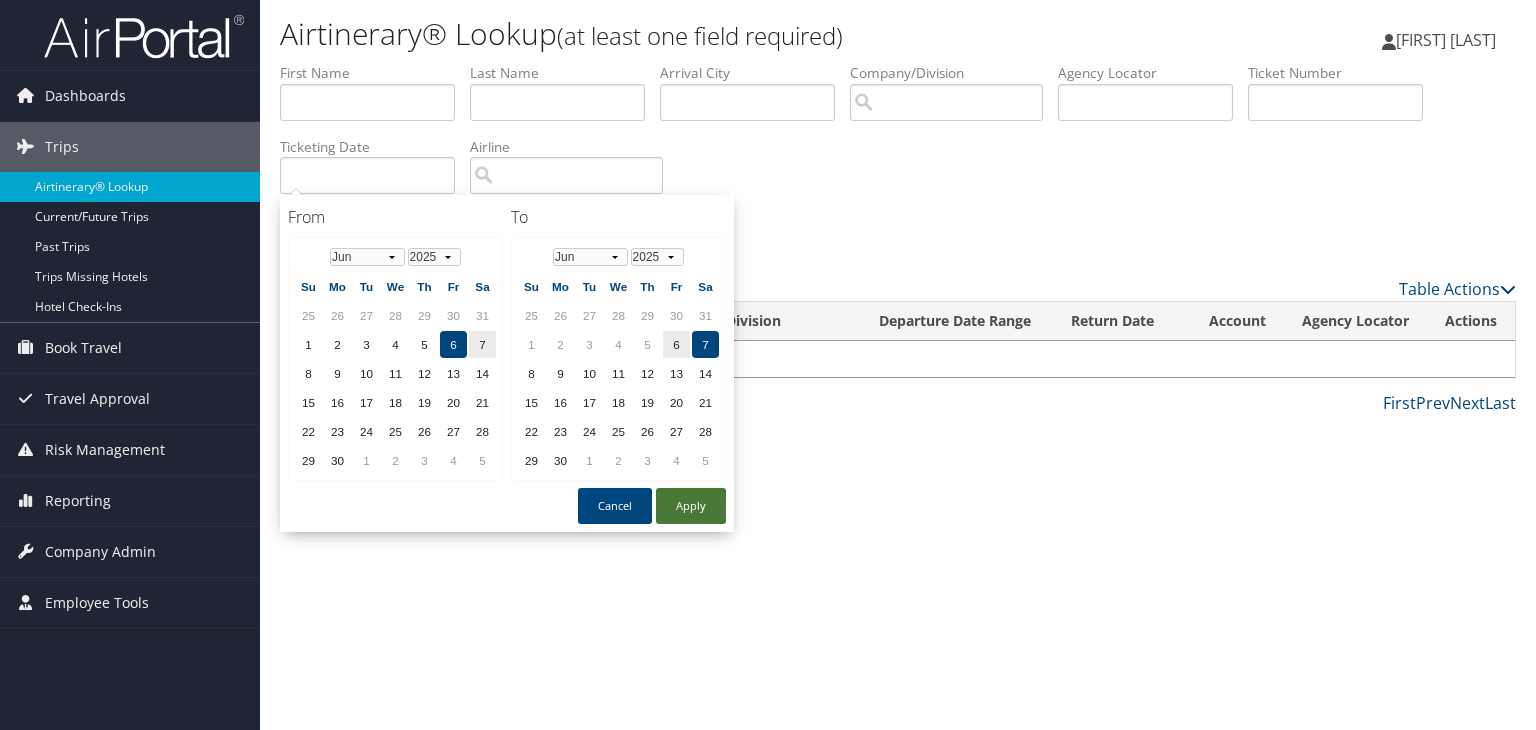 click on "Apply" at bounding box center [691, 506] 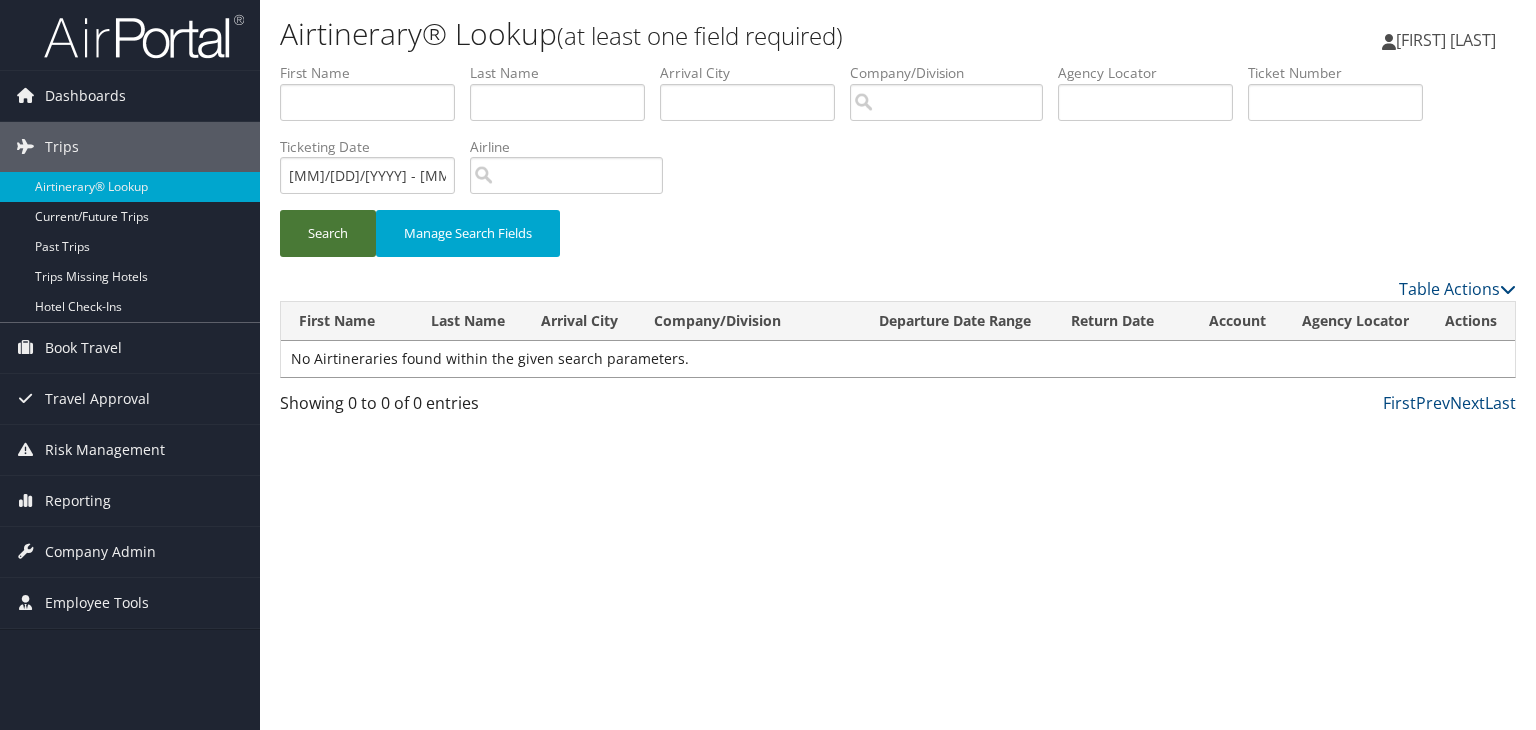 click on "Search" at bounding box center (328, 233) 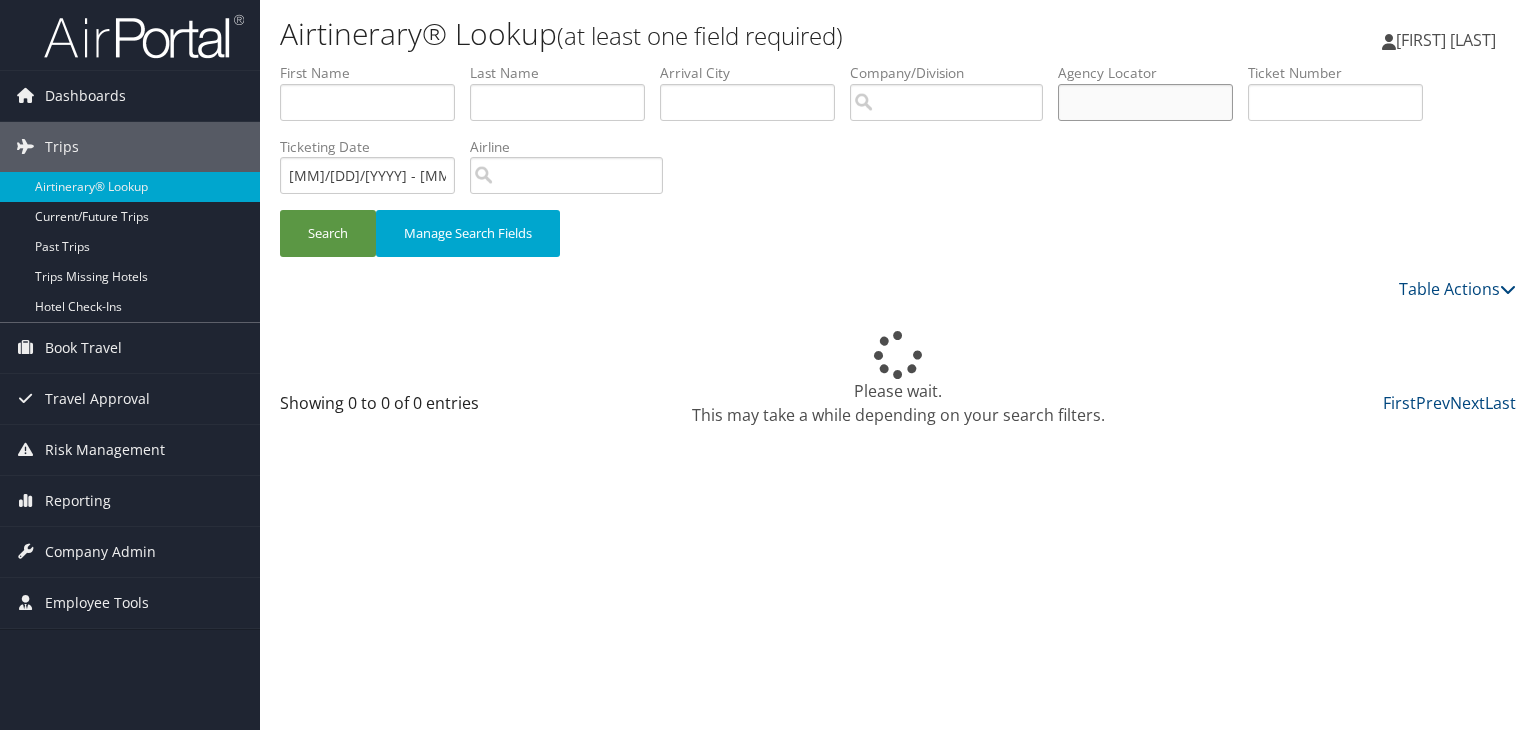 click at bounding box center (1145, 102) 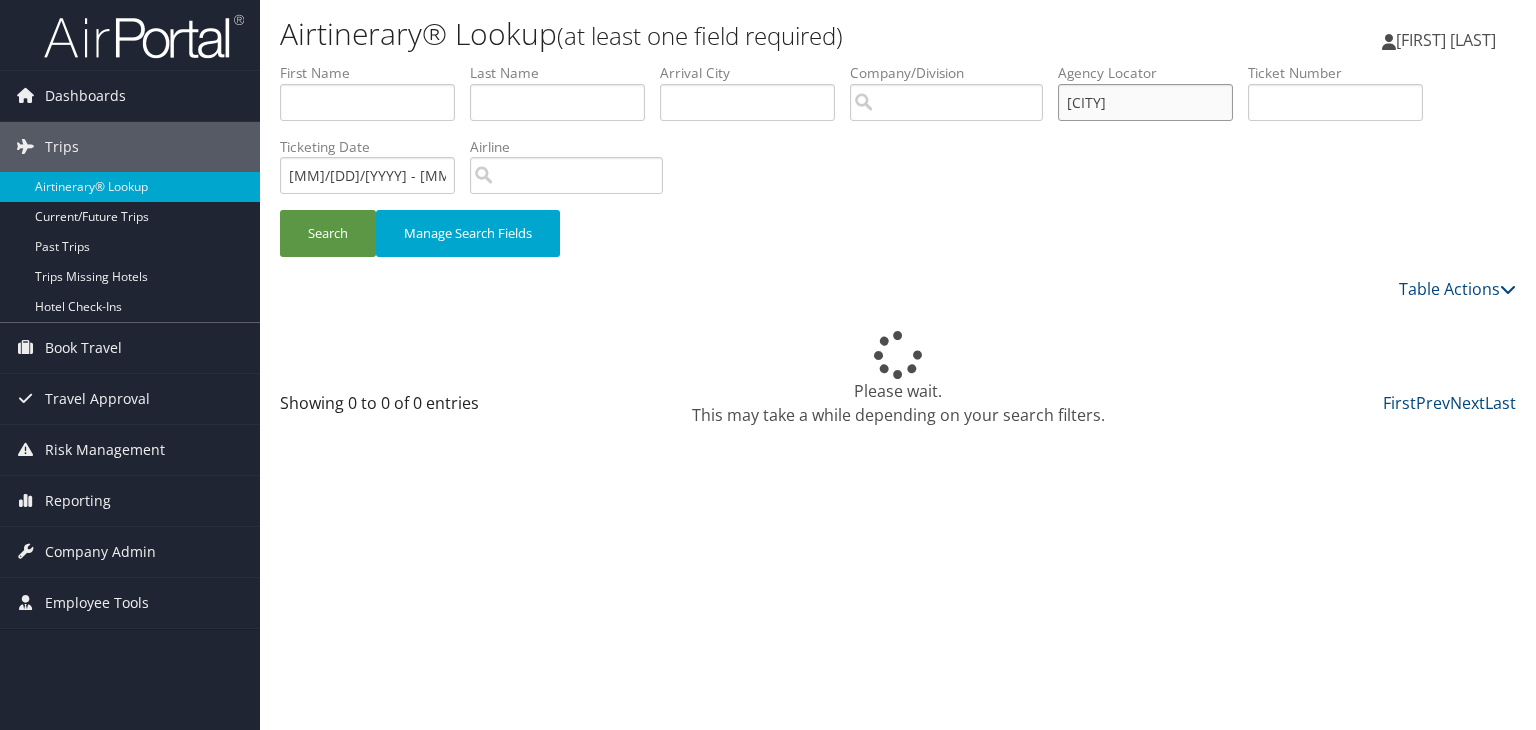 type on "lafayette" 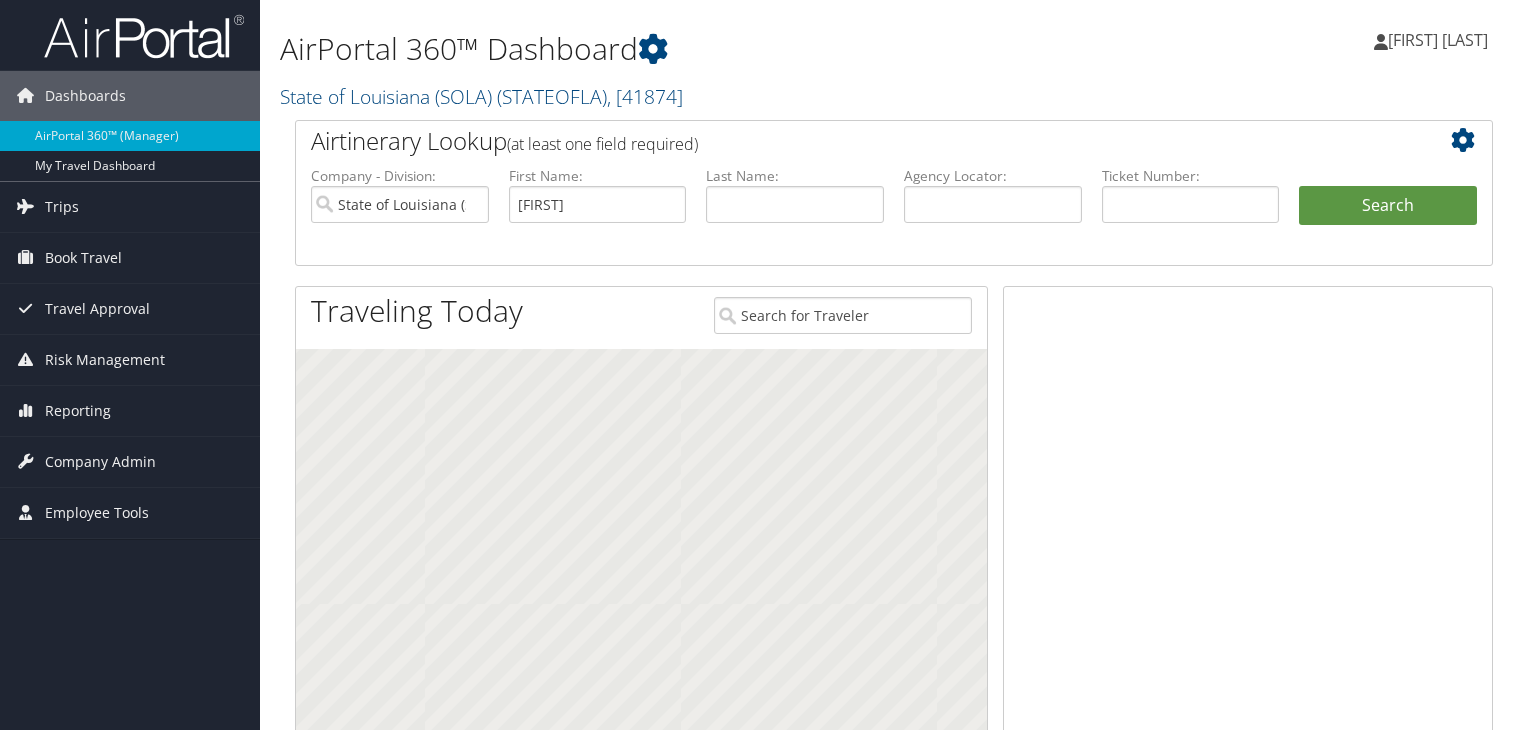 scroll, scrollTop: 0, scrollLeft: 0, axis: both 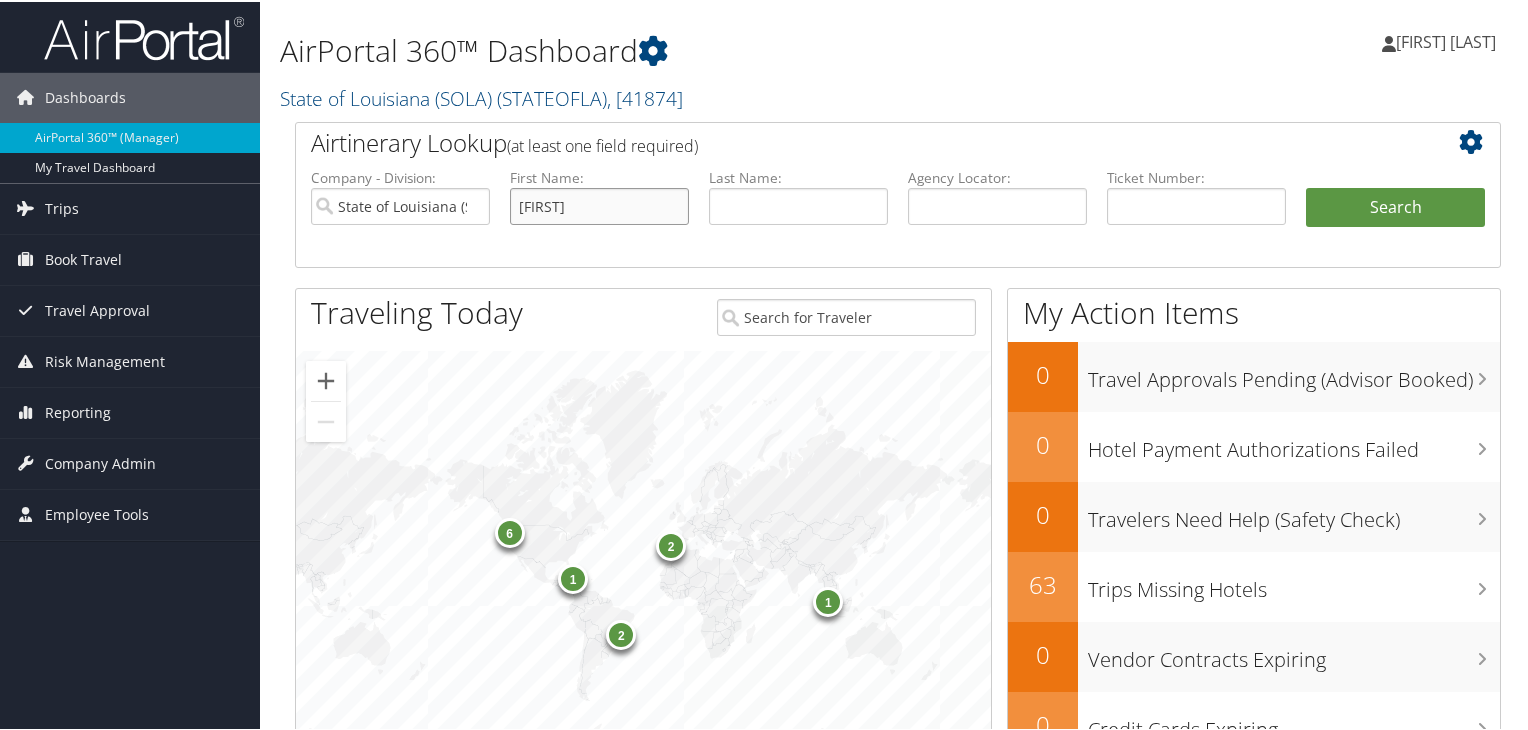 drag, startPoint x: 600, startPoint y: 203, endPoint x: 504, endPoint y: 211, distance: 96.332756 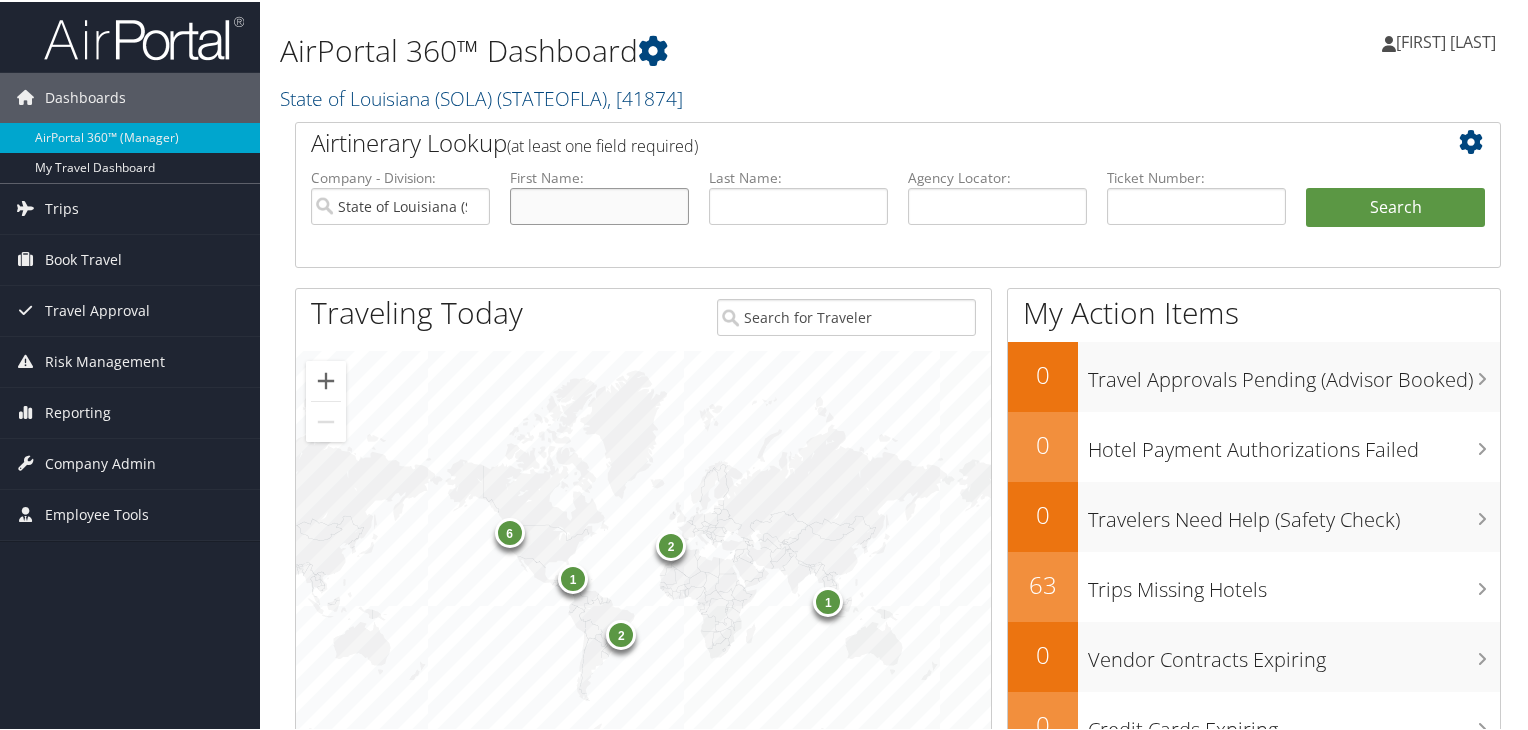 type 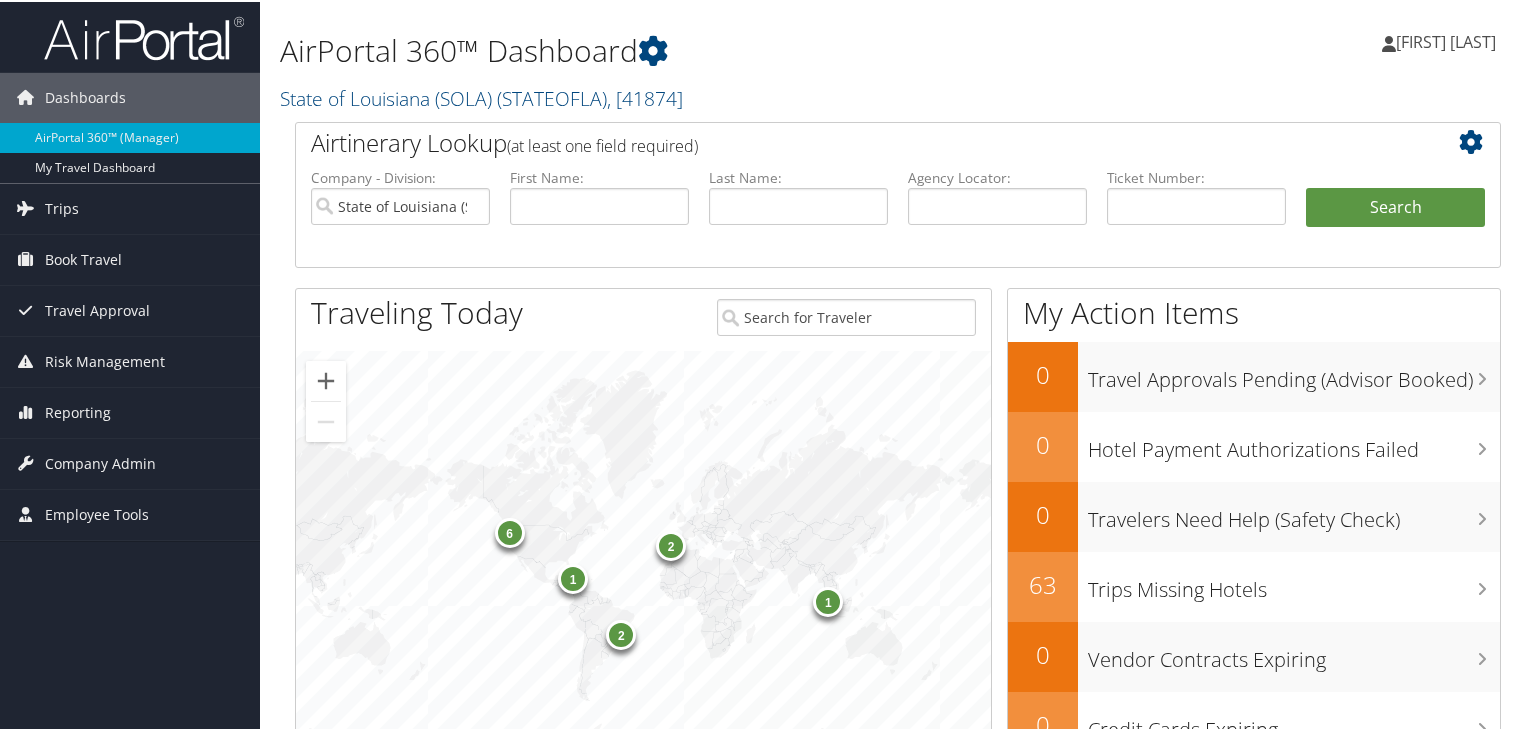 click at bounding box center (1476, 140) 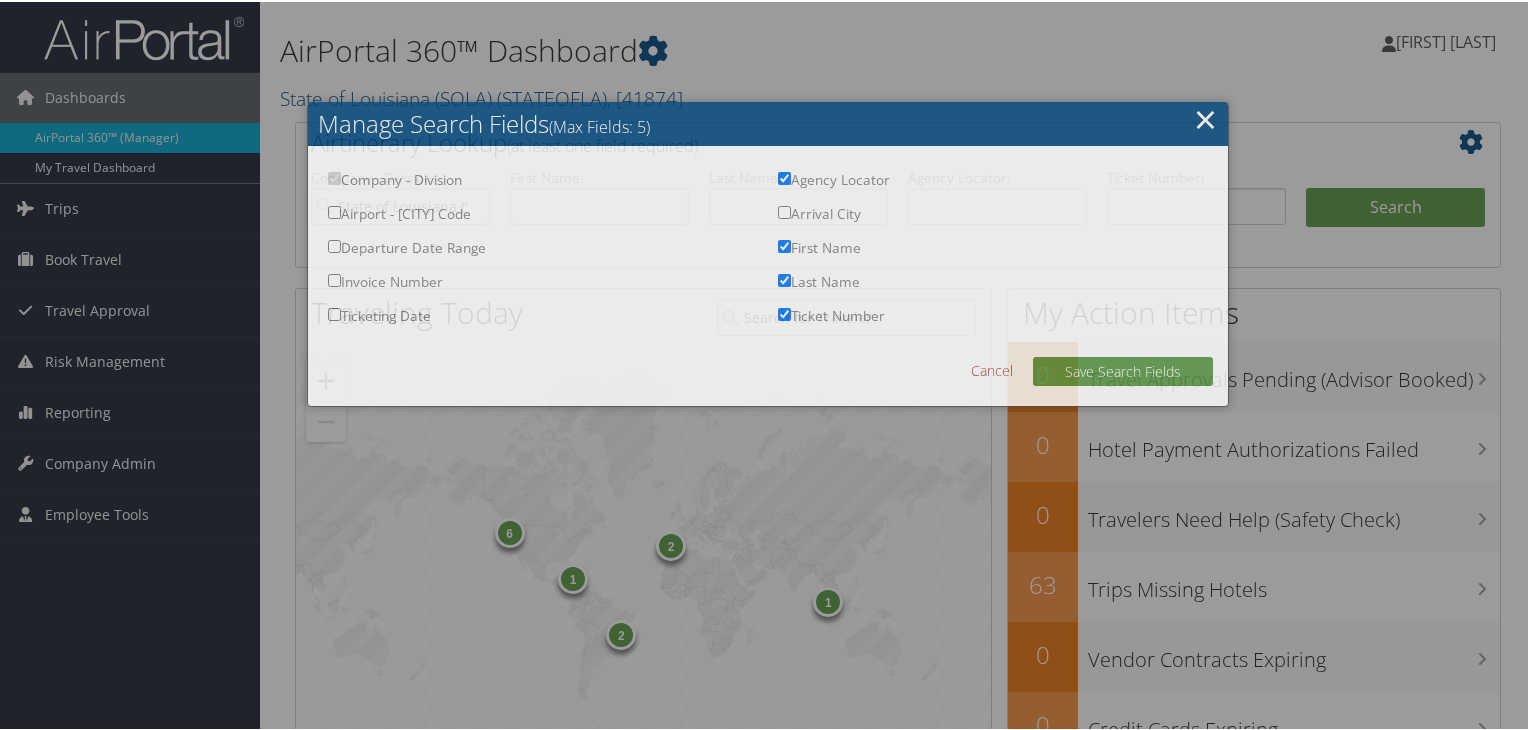 checkbox on "true" 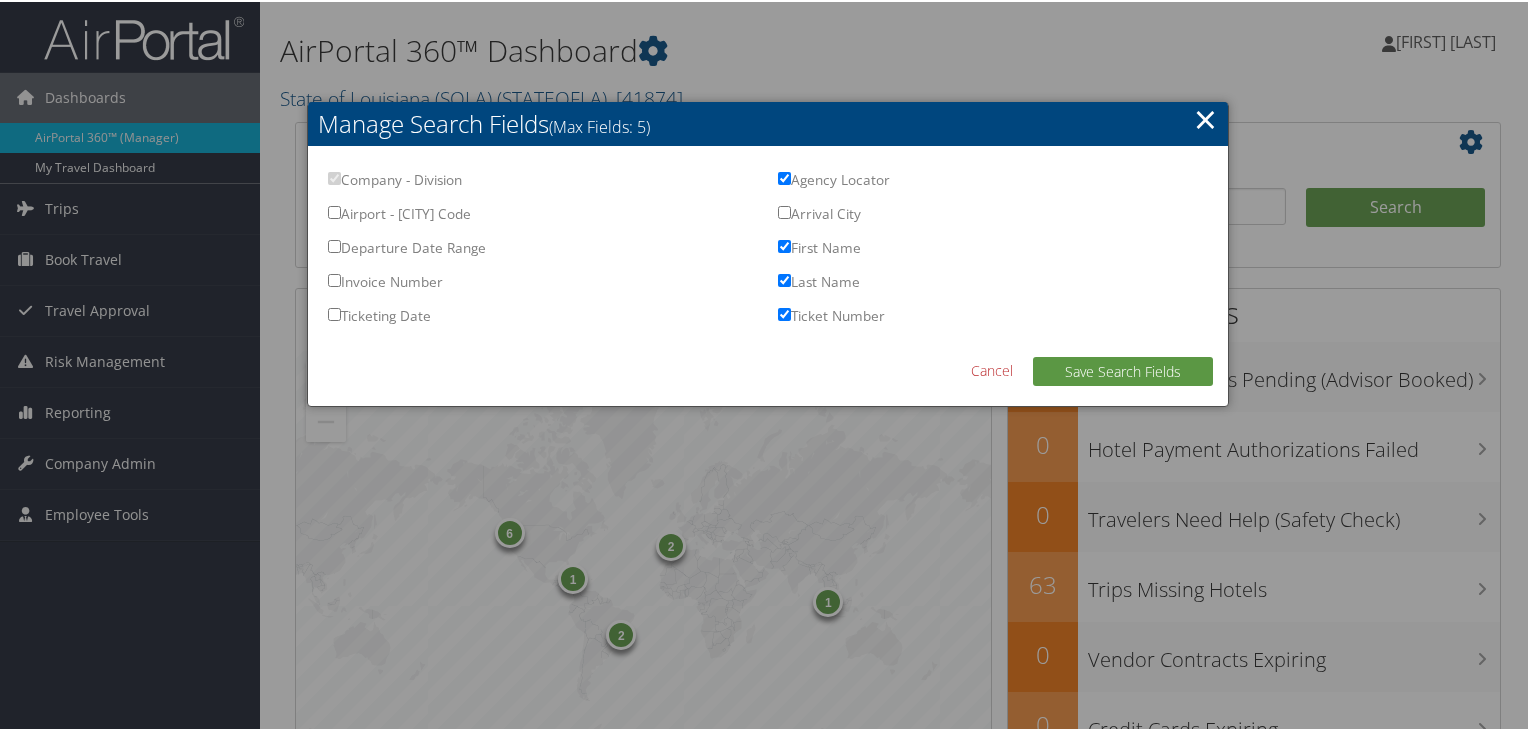 click on "Ticketing Date" at bounding box center (334, 312) 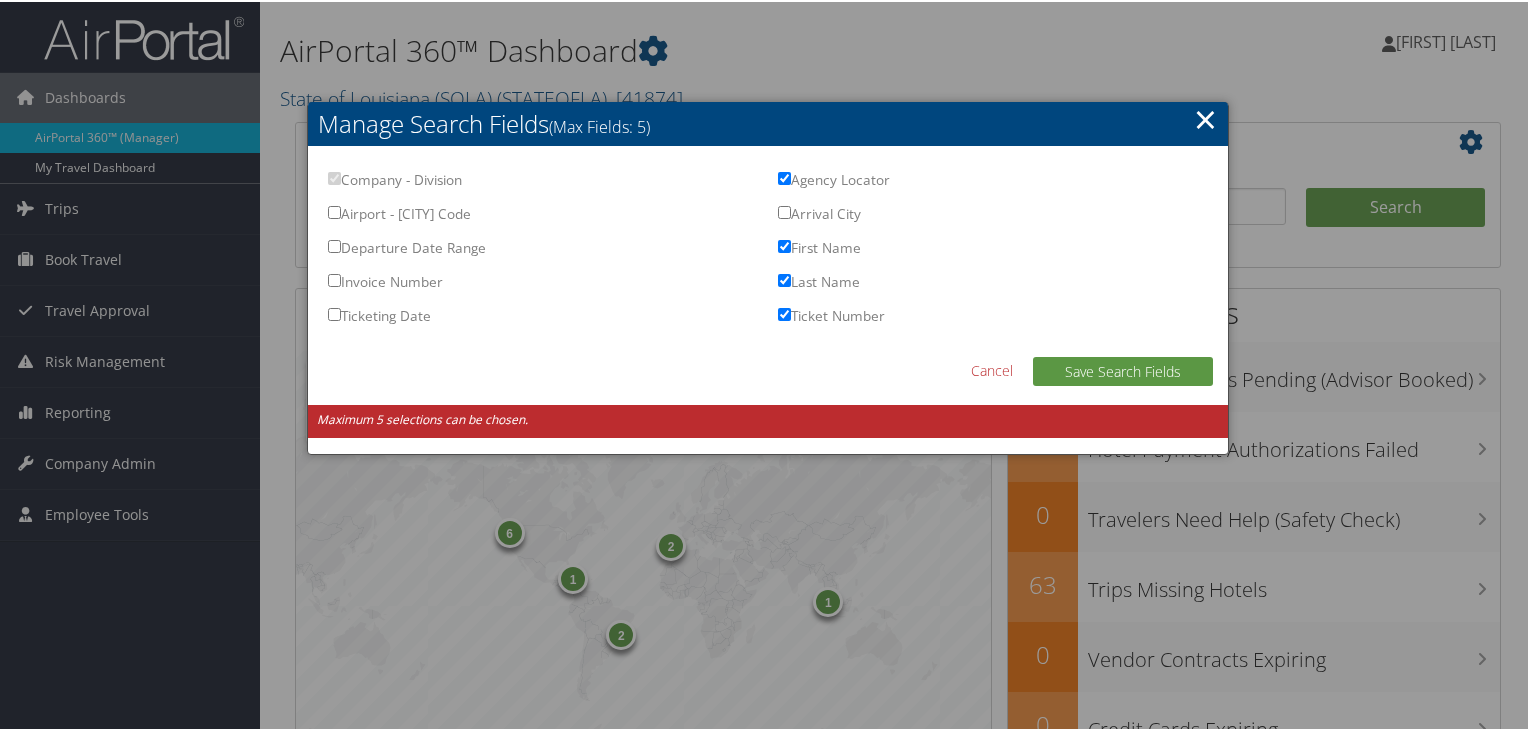 click on "Ticket Number" at bounding box center [784, 312] 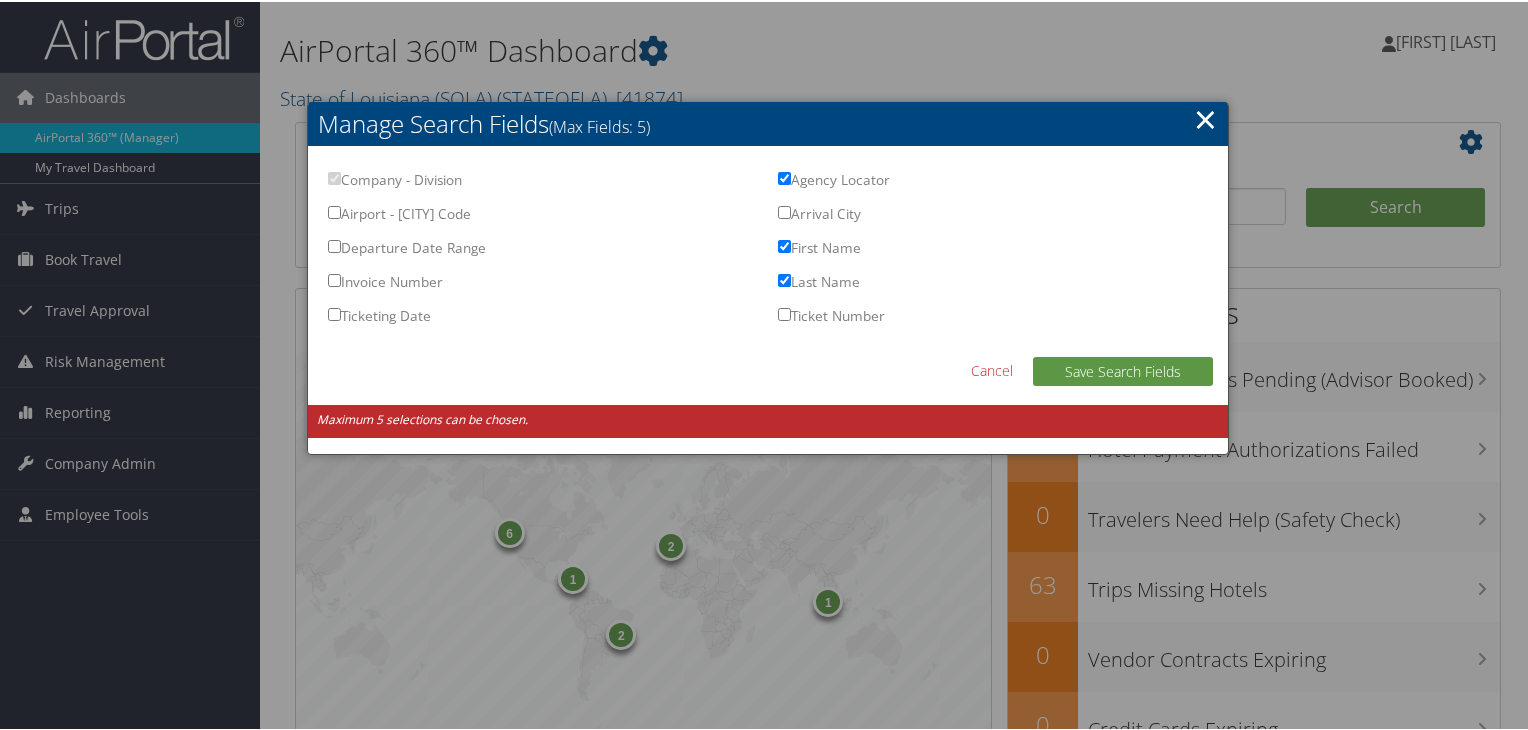 click on "Ticketing Date" at bounding box center [334, 312] 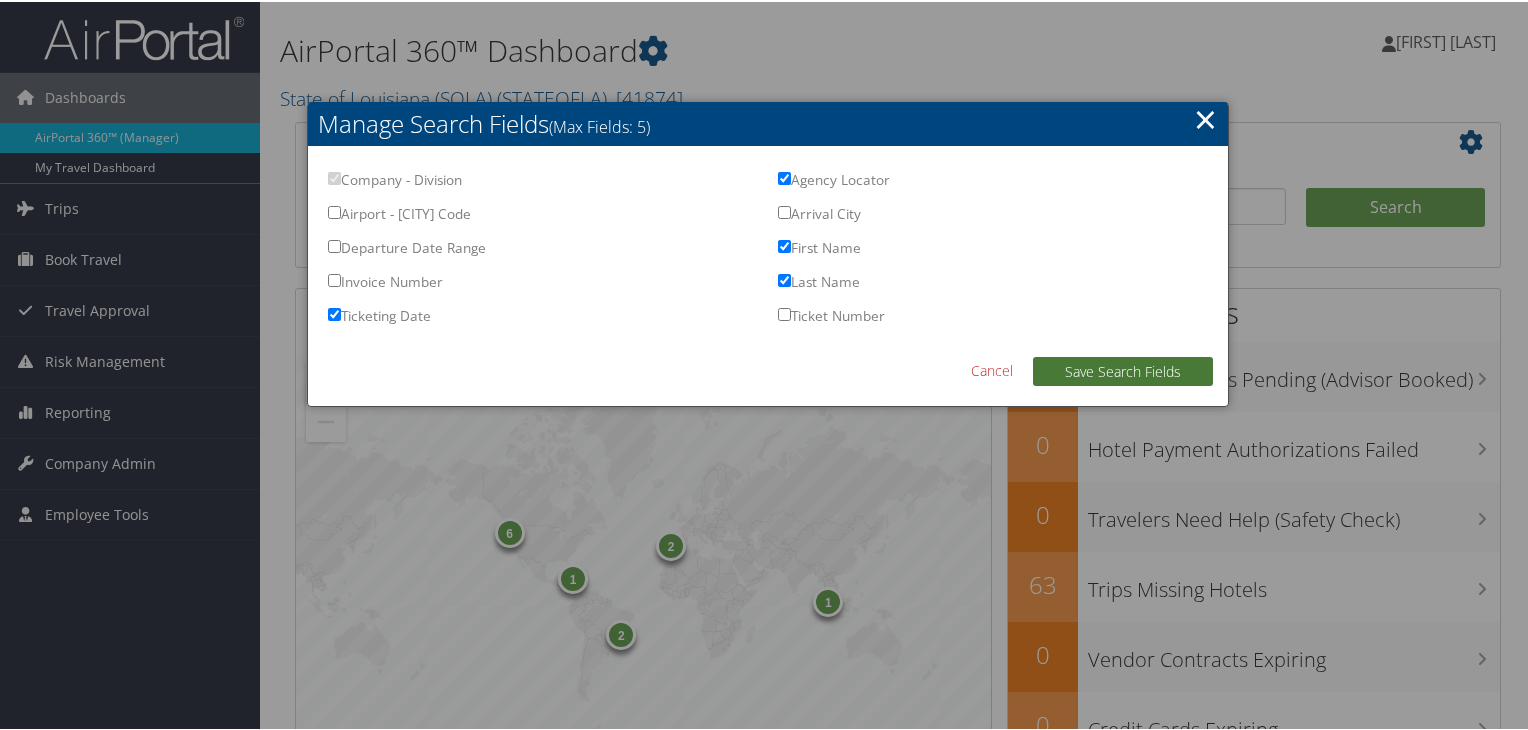 click on "Save Search Fields" at bounding box center (1123, 369) 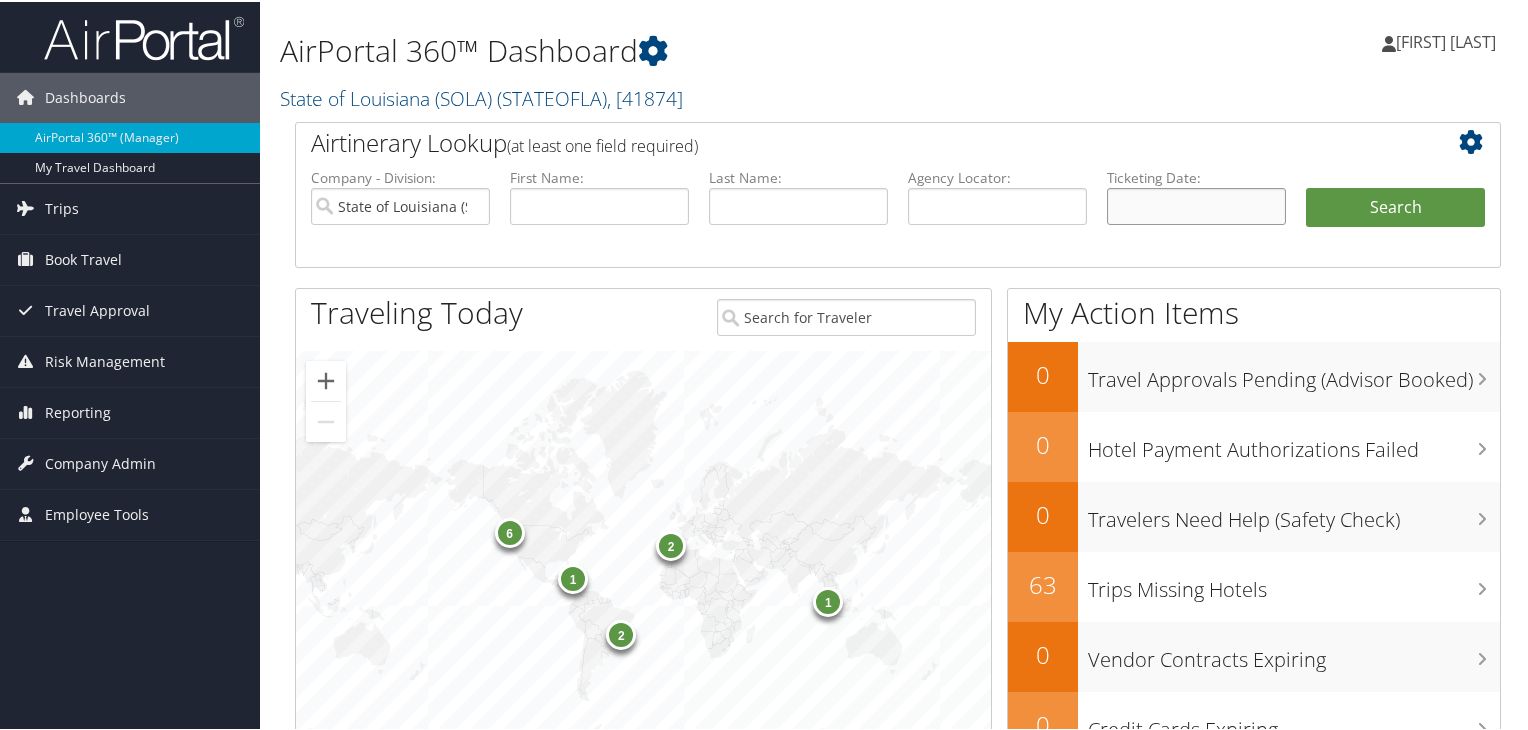 click at bounding box center (1196, 204) 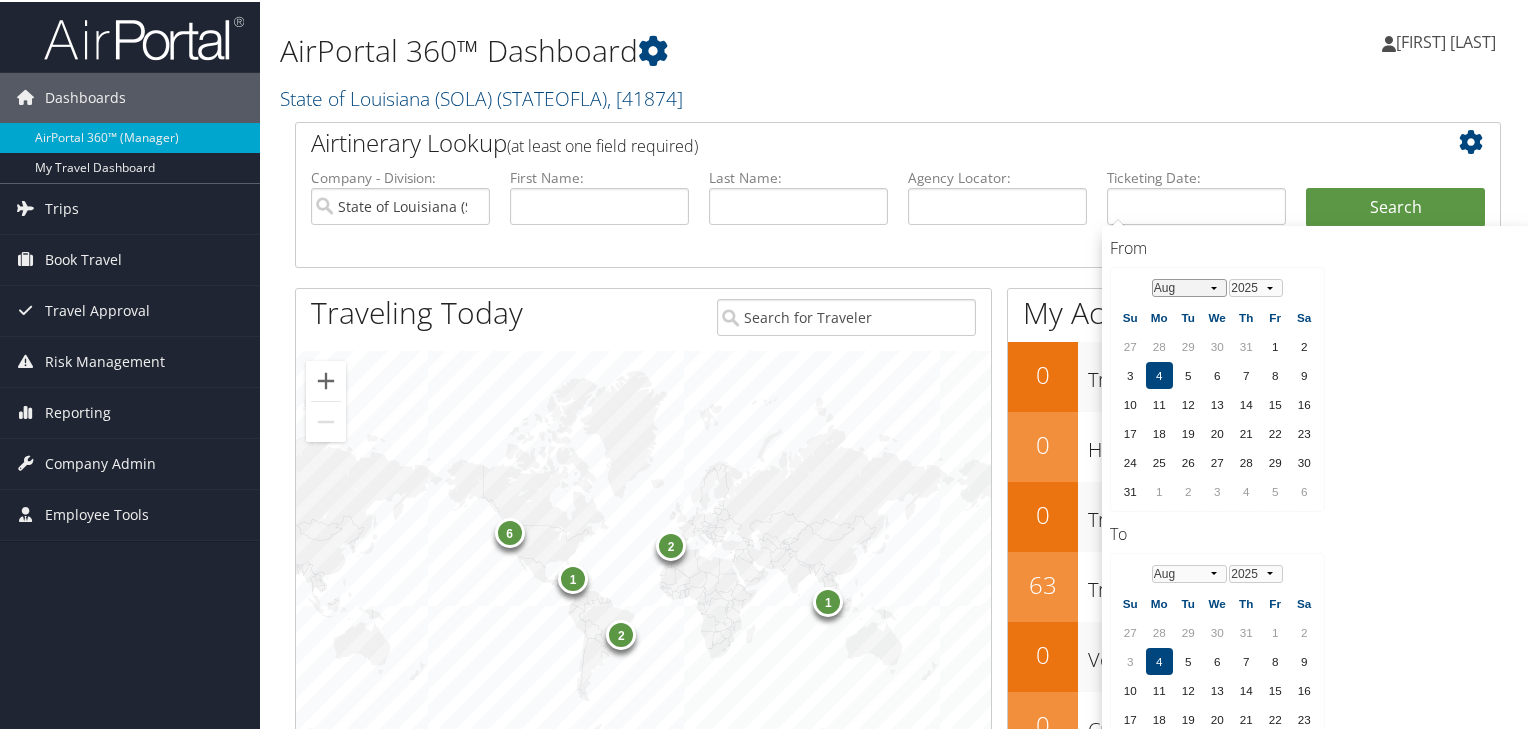 click on "Jan Feb Mar Apr May Jun Jul Aug Sep Oct Nov Dec" at bounding box center (1189, 286) 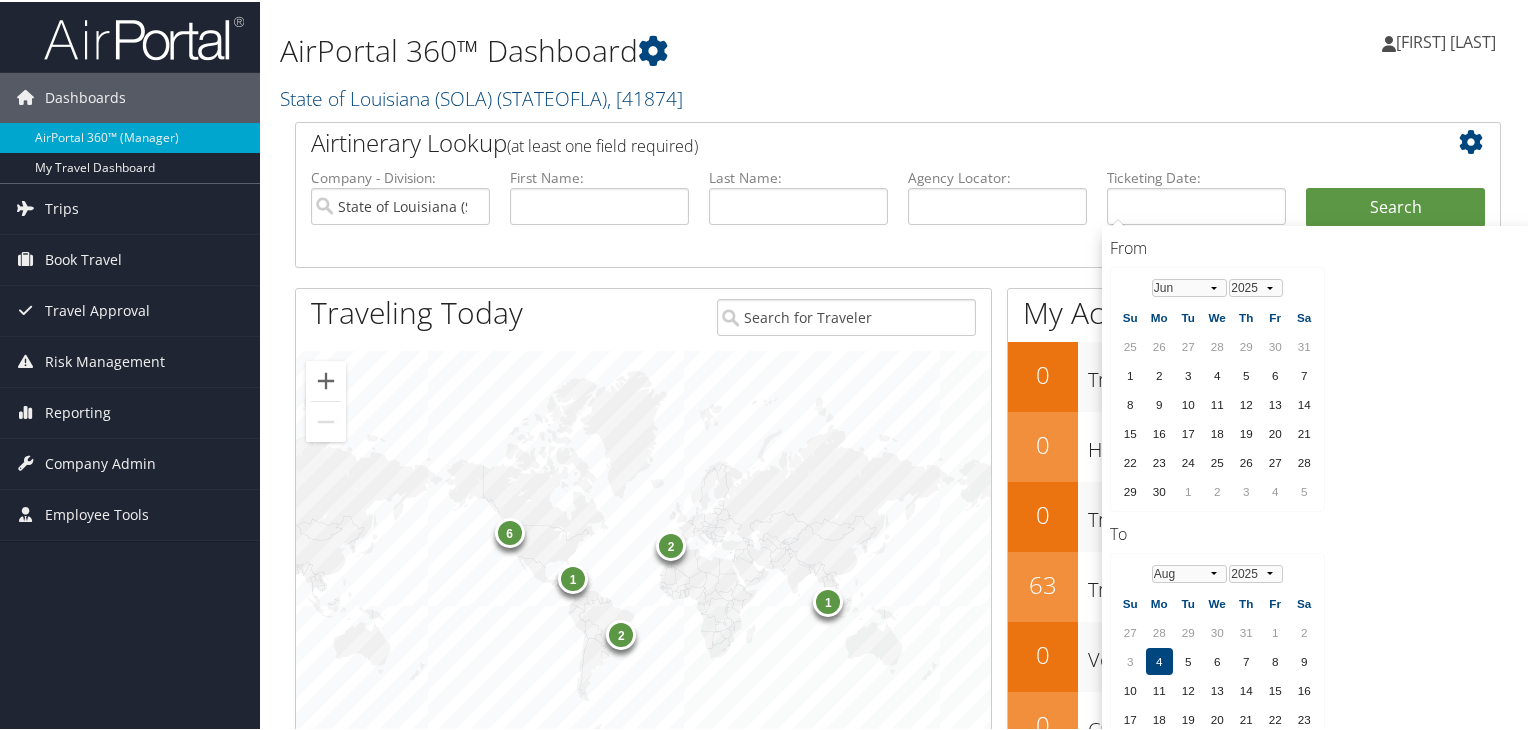 click on "6" at bounding box center [1275, 373] 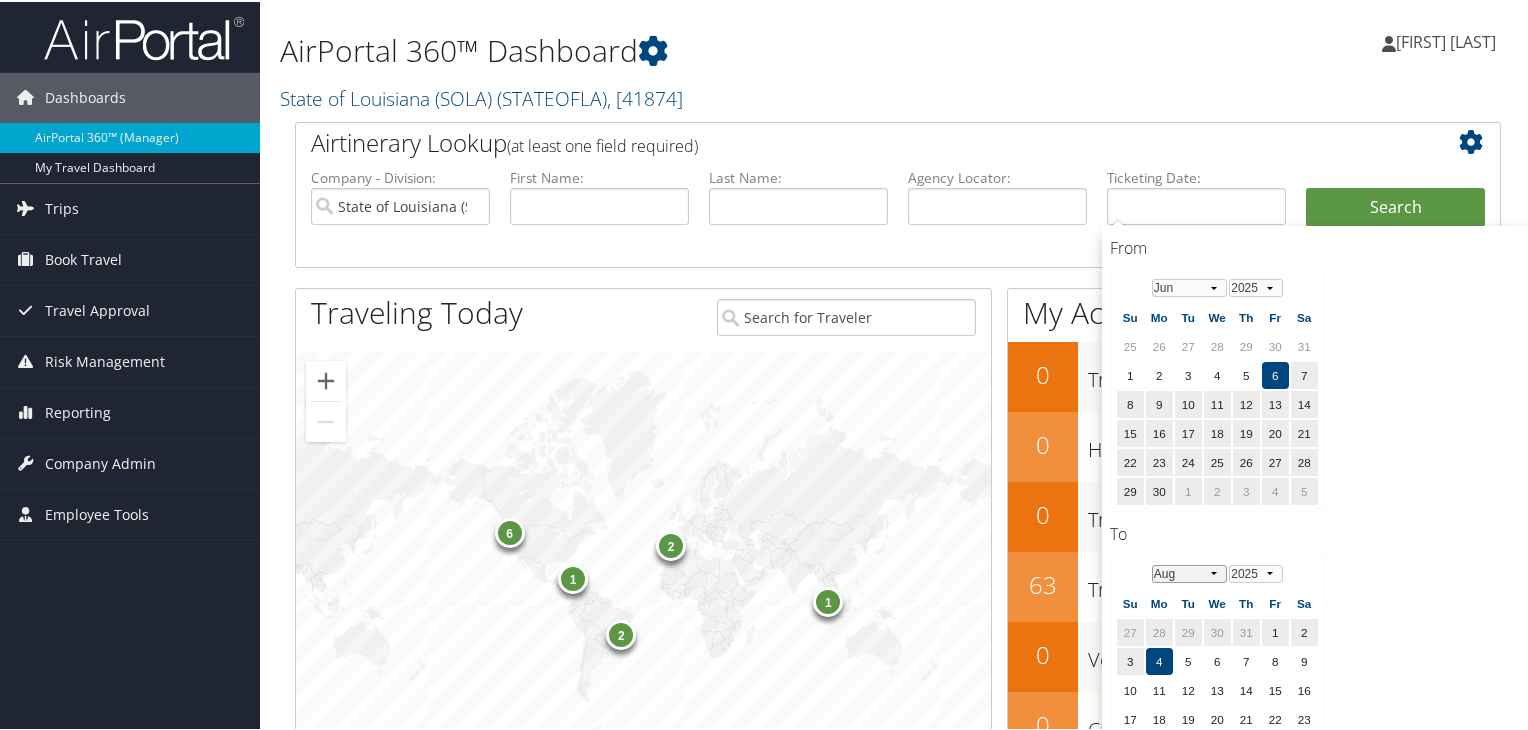 click on "Jan Feb Mar Apr May Jun Jul Aug Sep Oct Nov Dec" at bounding box center [1189, 572] 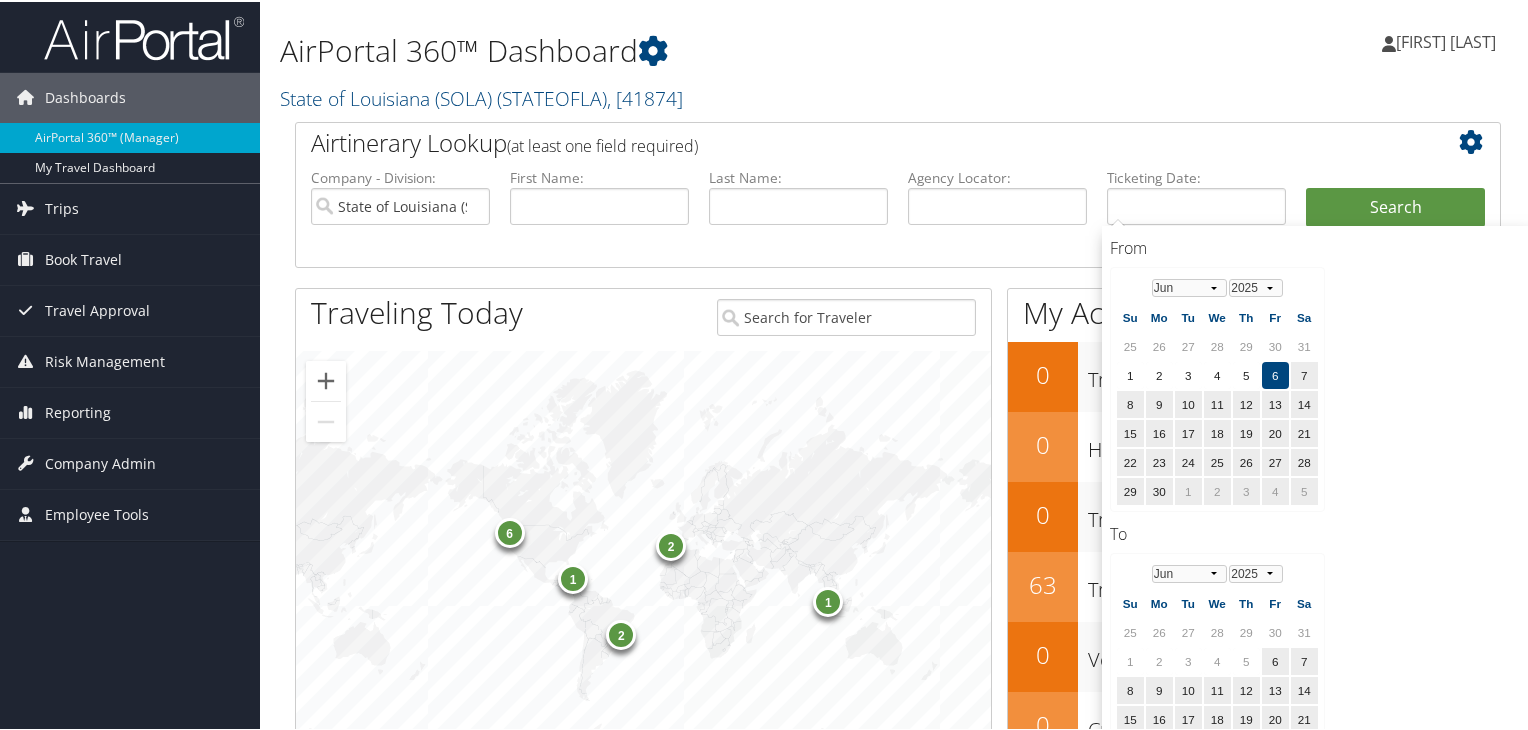 click on "7" at bounding box center (1304, 659) 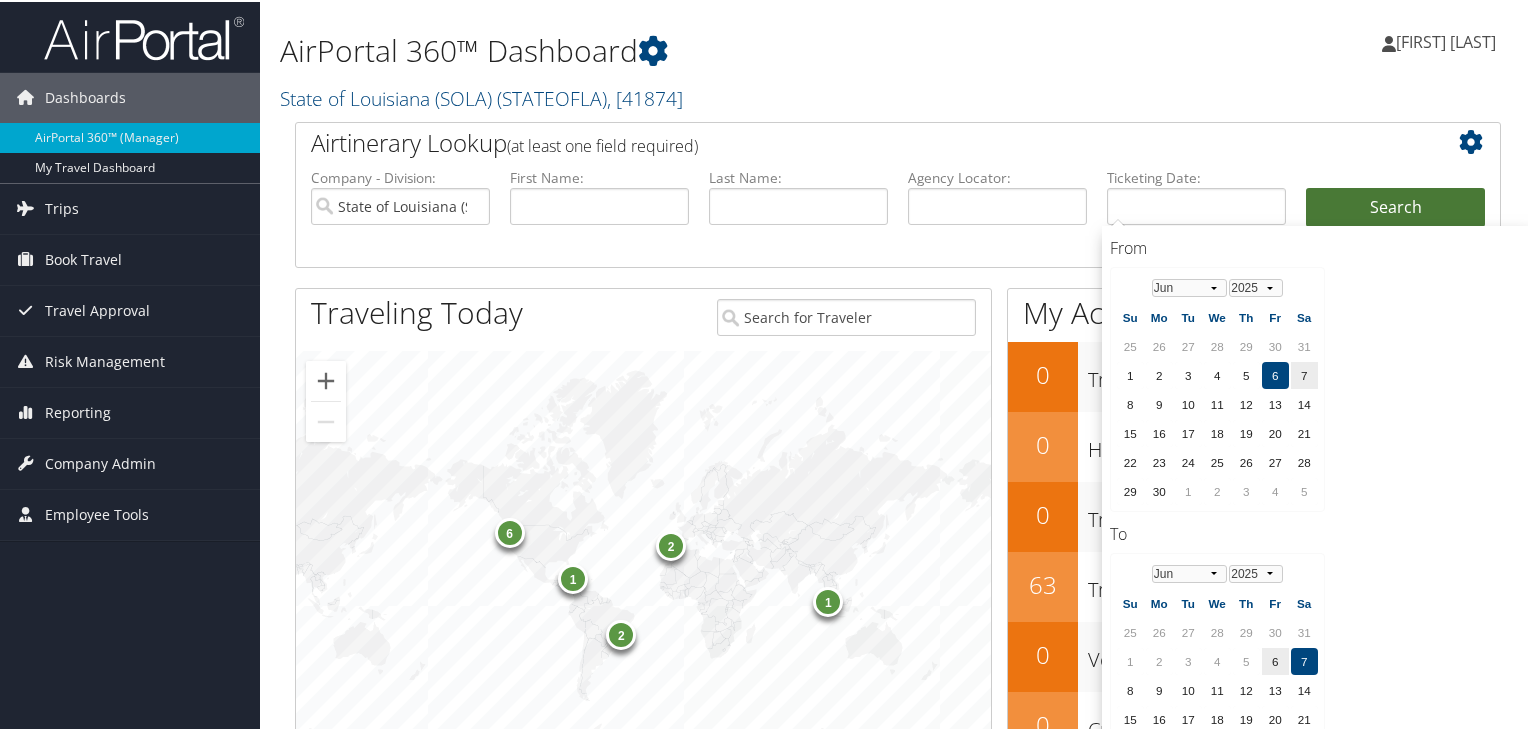 click on "Search" at bounding box center [1395, 206] 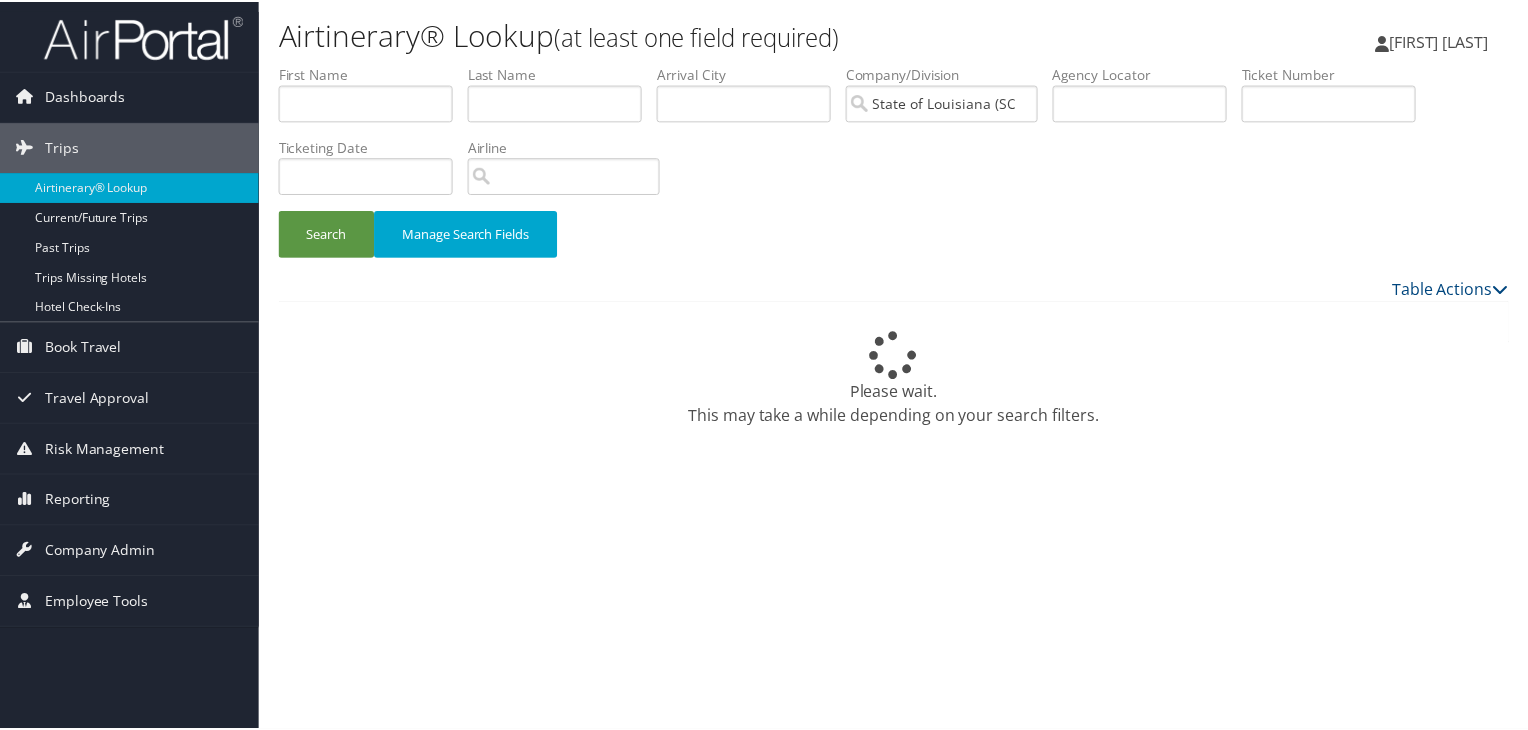 scroll, scrollTop: 0, scrollLeft: 0, axis: both 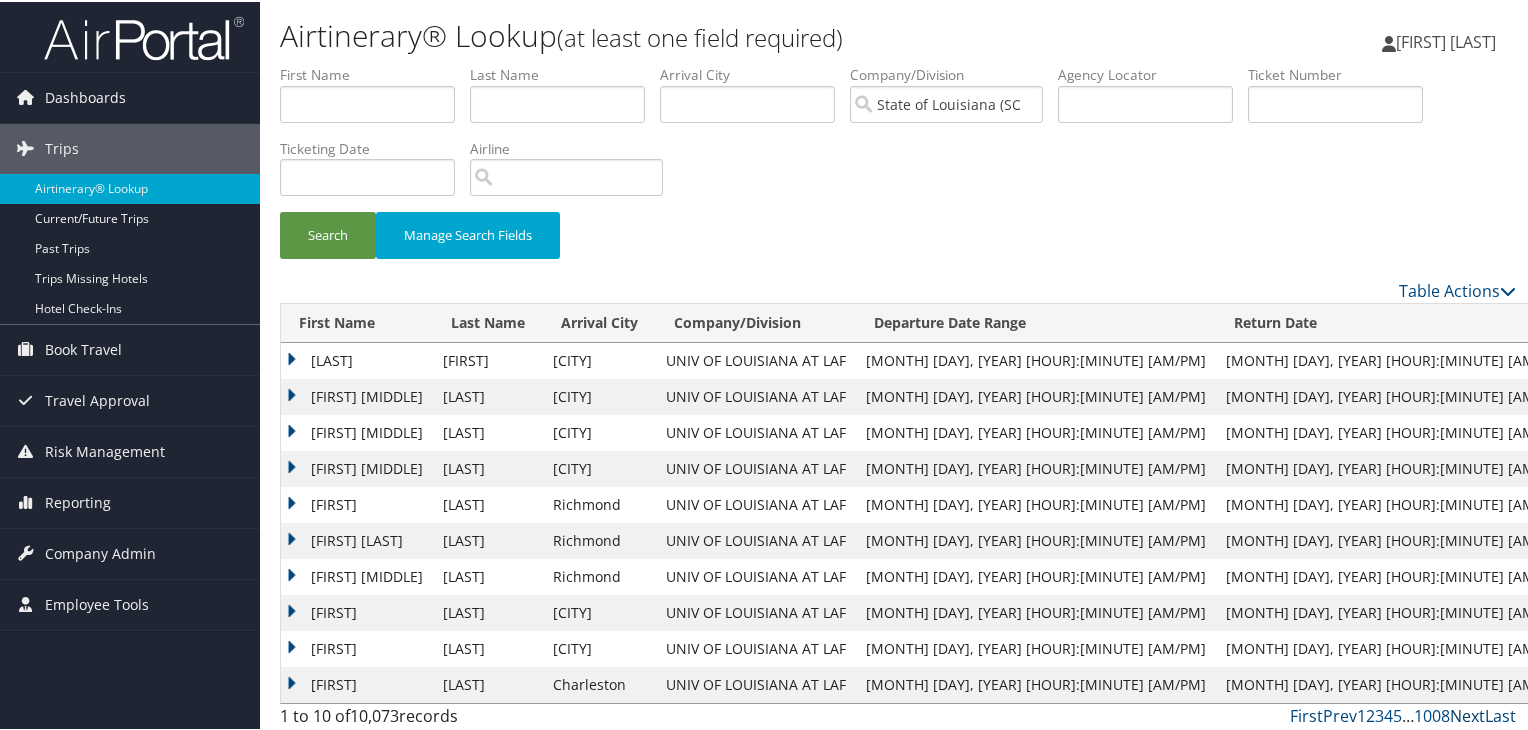 click on "Next" at bounding box center [1467, 714] 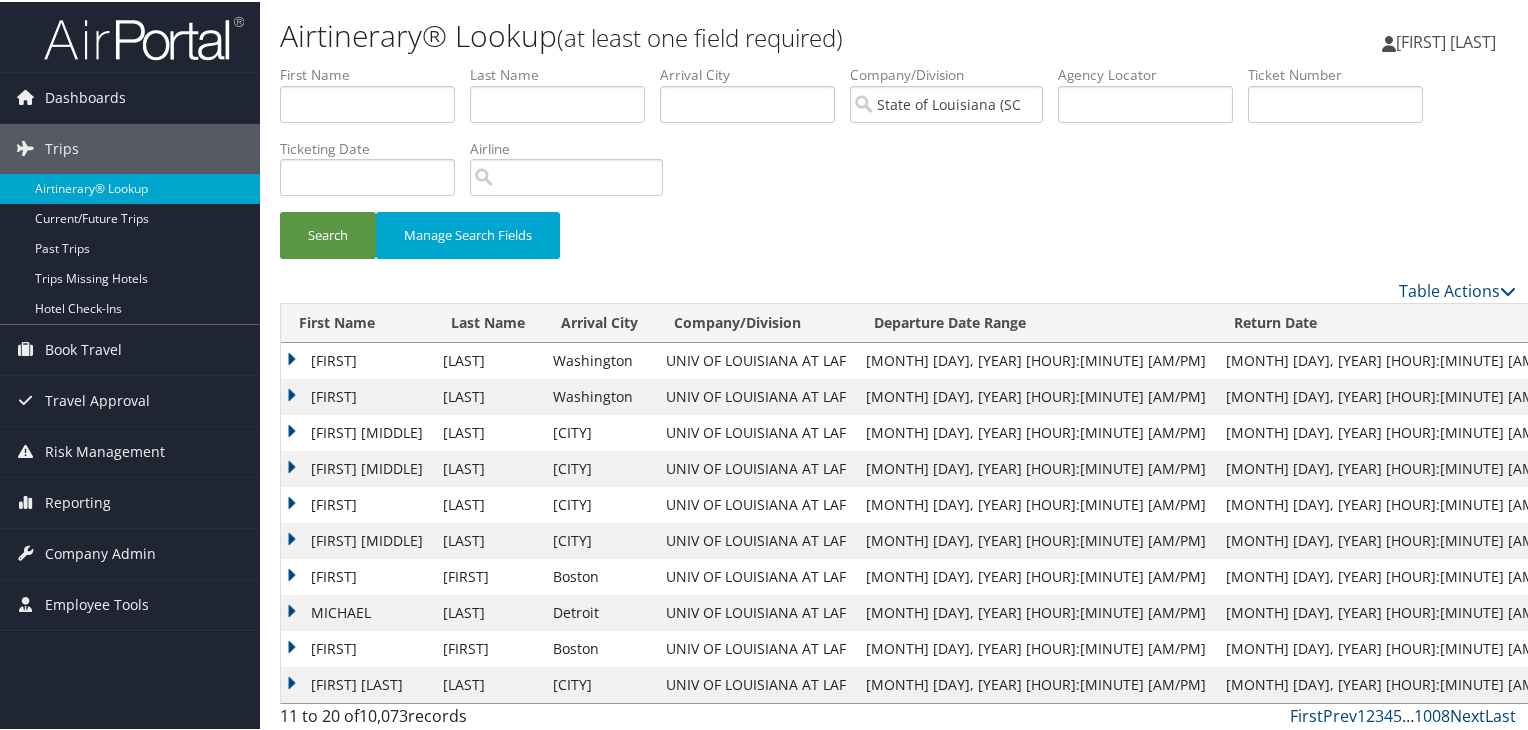 click on "Next" at bounding box center [1467, 714] 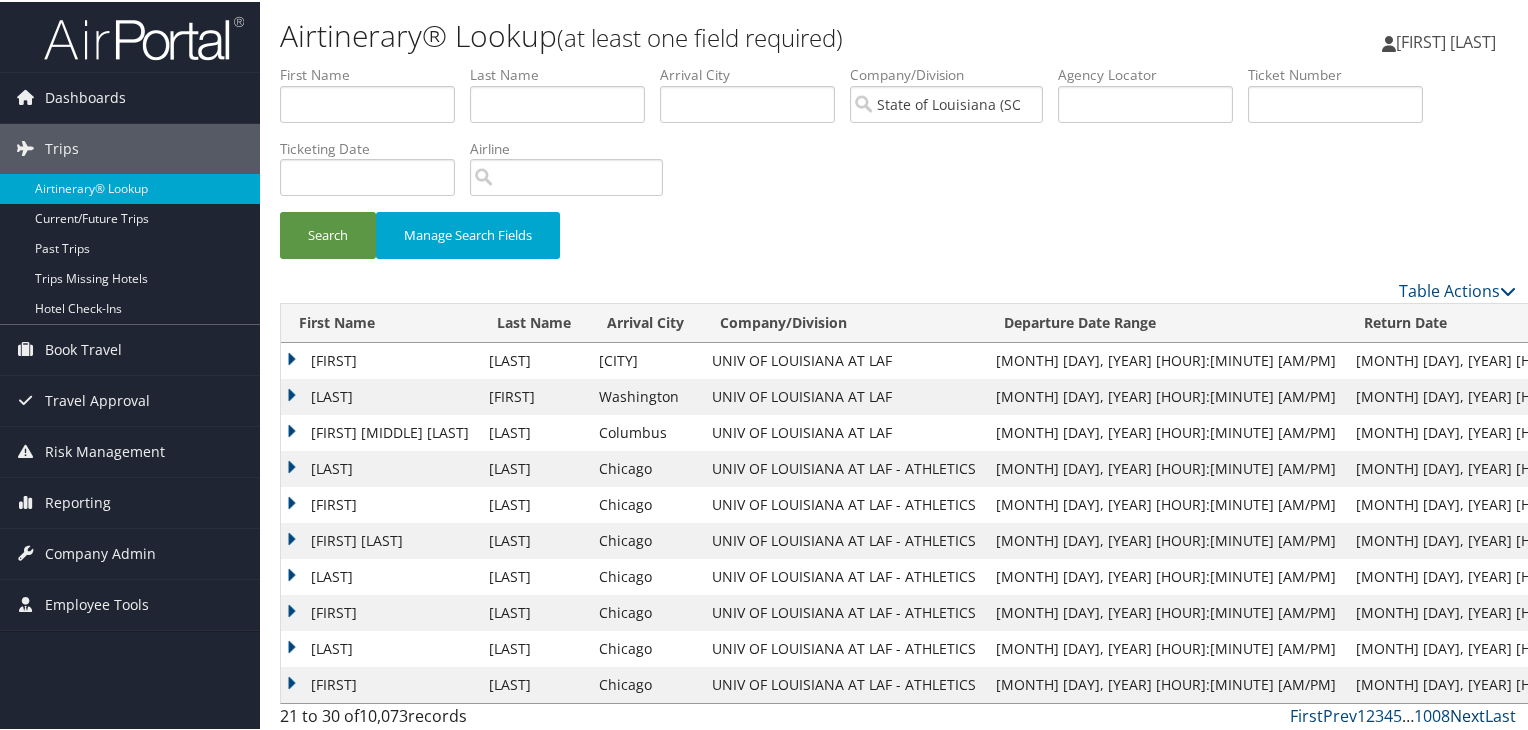 click on "Next" at bounding box center [1467, 714] 